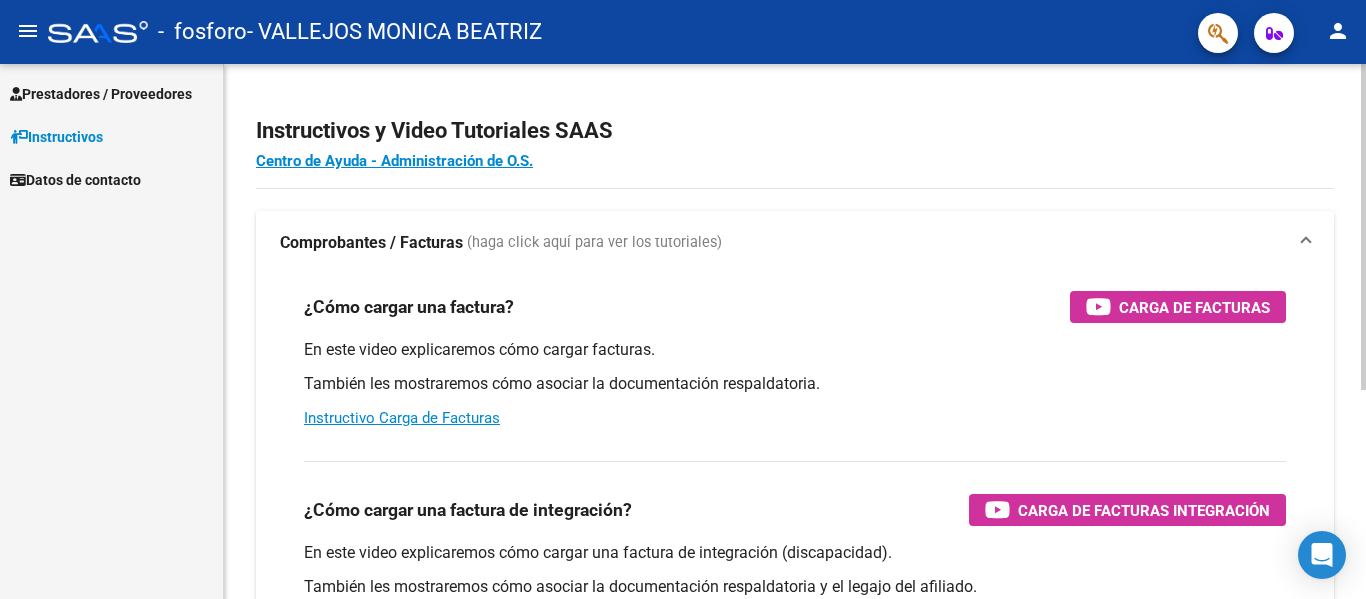 scroll, scrollTop: 0, scrollLeft: 0, axis: both 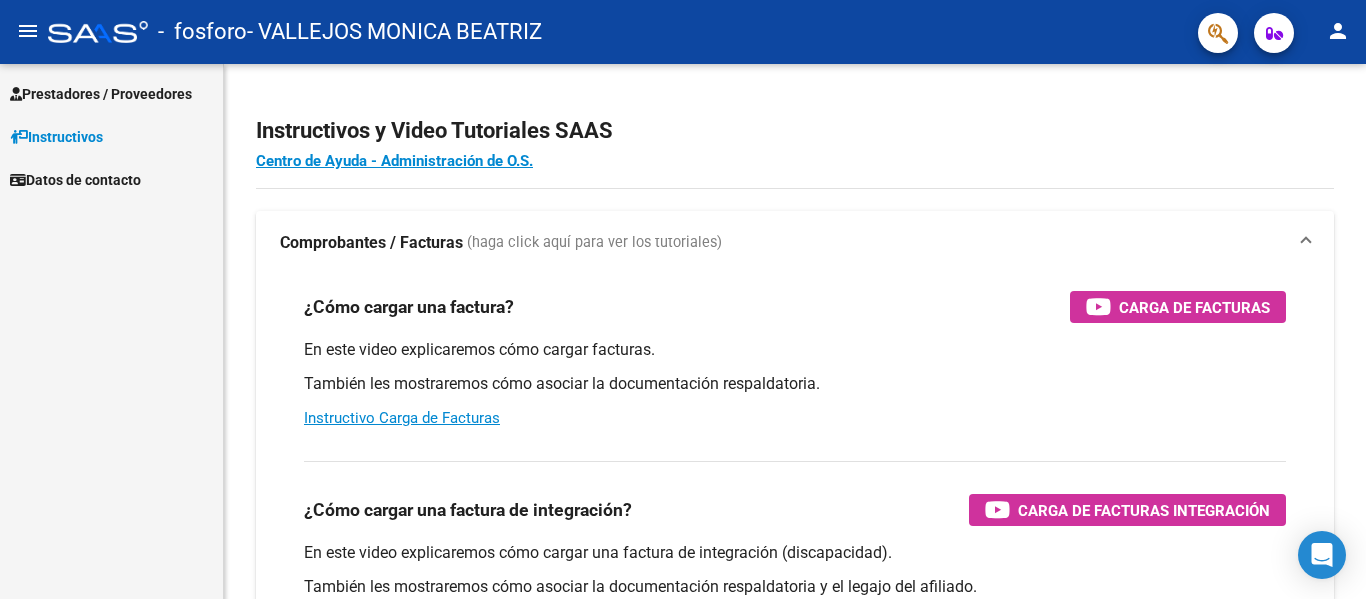 click on "Prestadores / Proveedores" at bounding box center [101, 94] 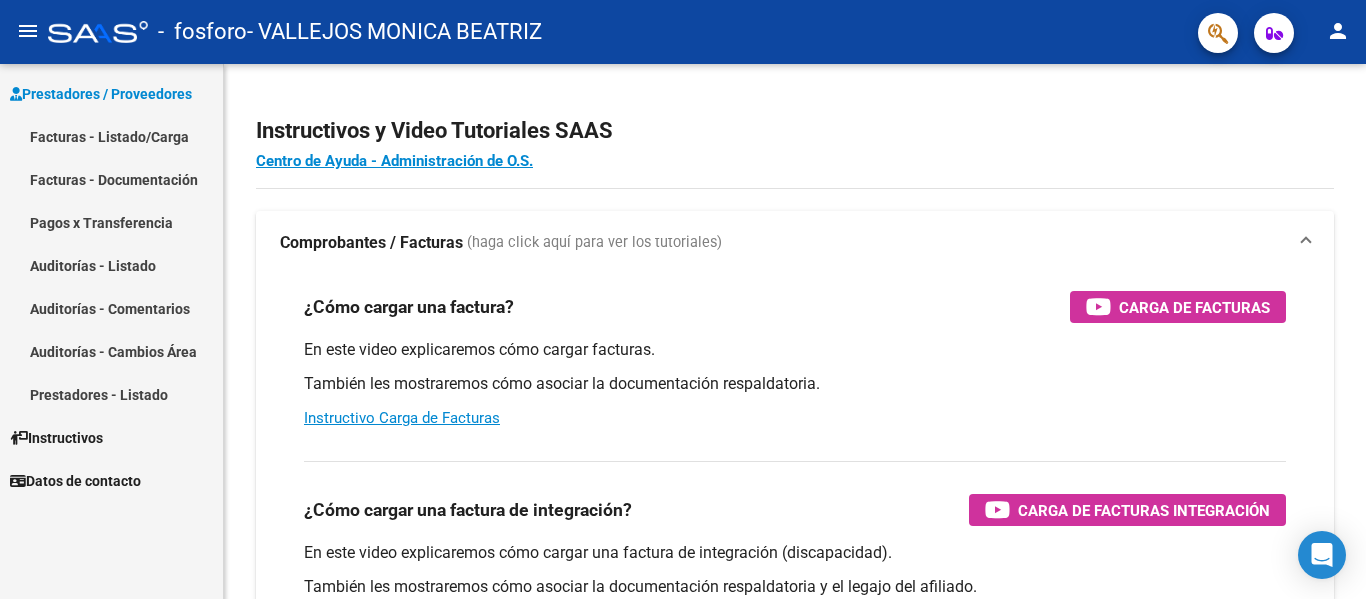 click on "Facturas - Listado/Carga" at bounding box center (111, 136) 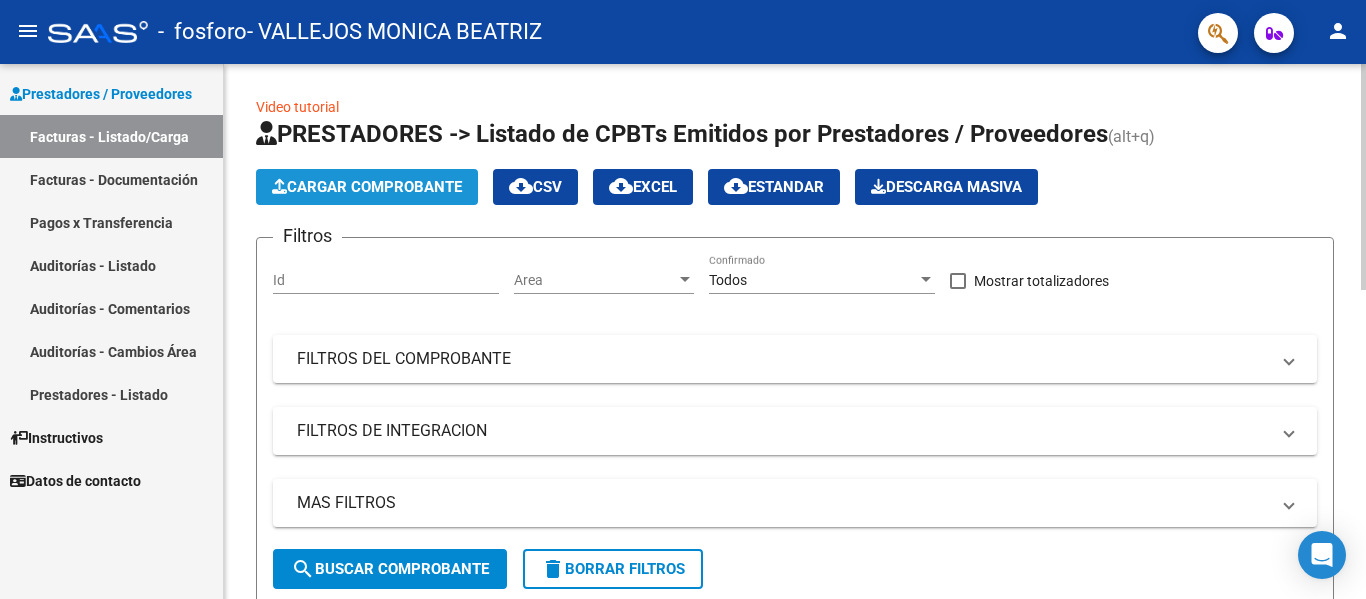 click on "Cargar Comprobante" 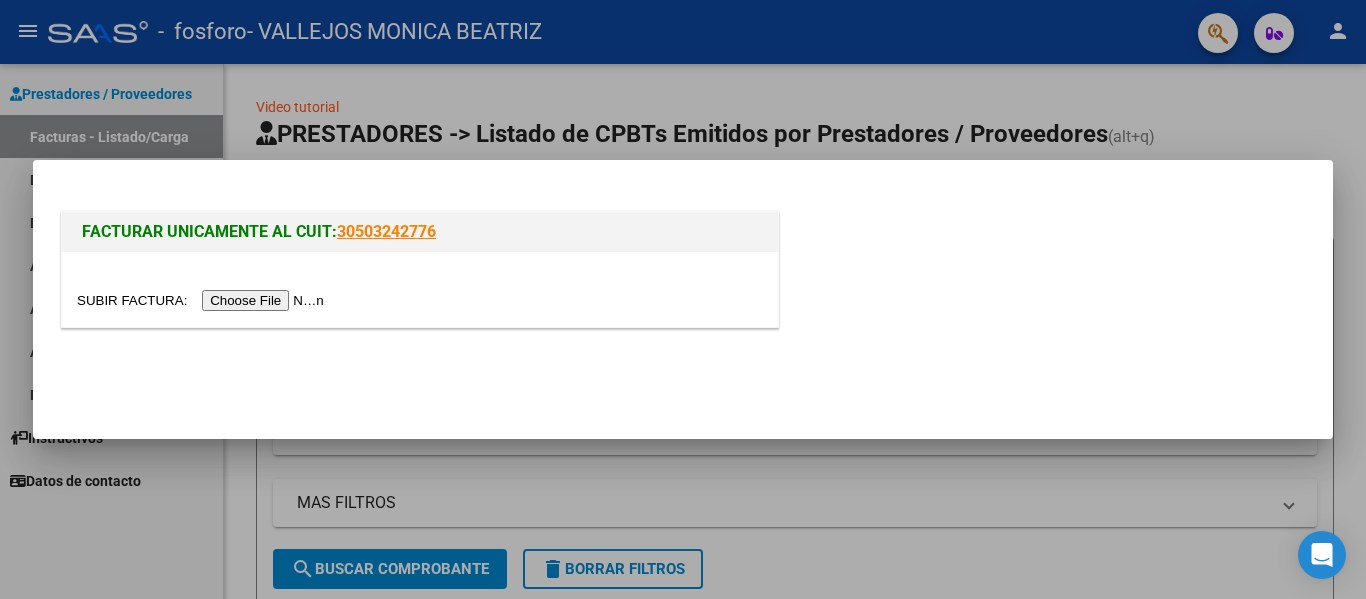 click at bounding box center (203, 300) 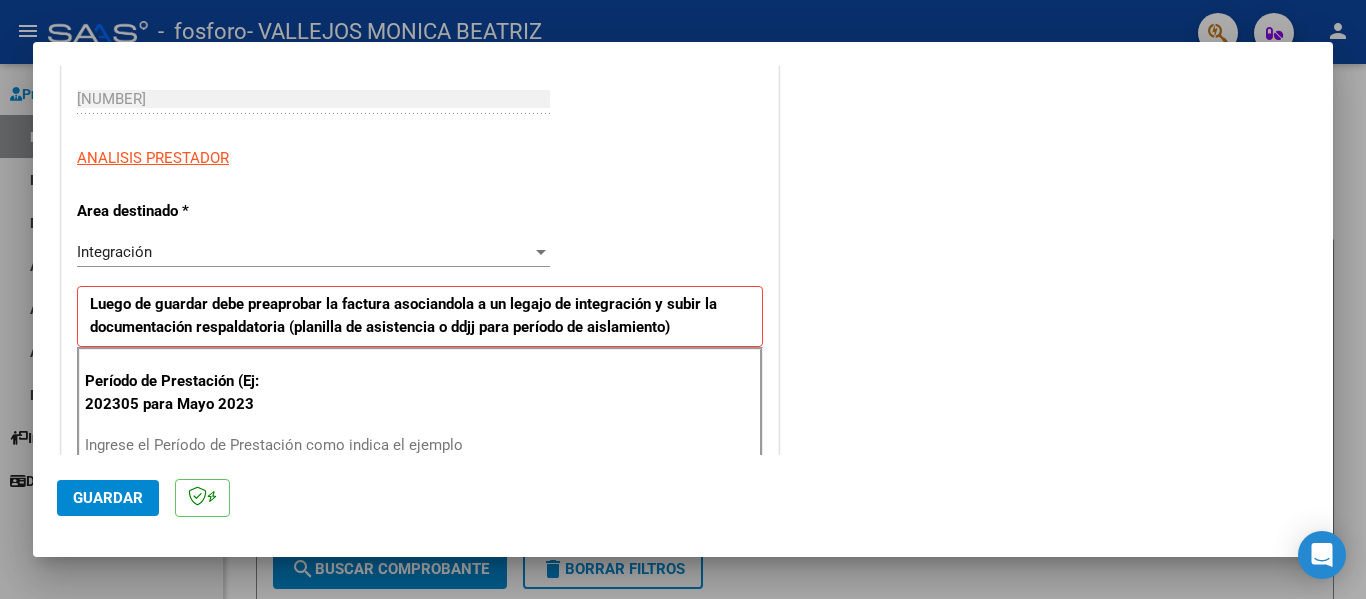 scroll, scrollTop: 400, scrollLeft: 0, axis: vertical 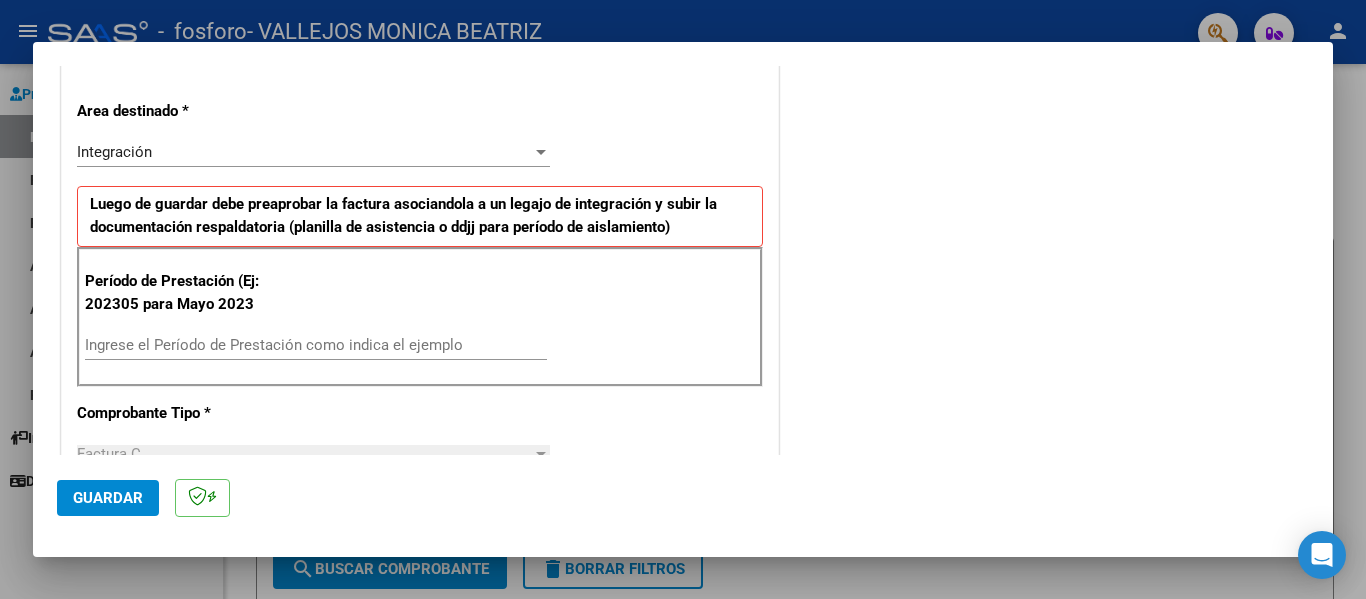 click on "Ingrese el Período de Prestación como indica el ejemplo" at bounding box center (316, 345) 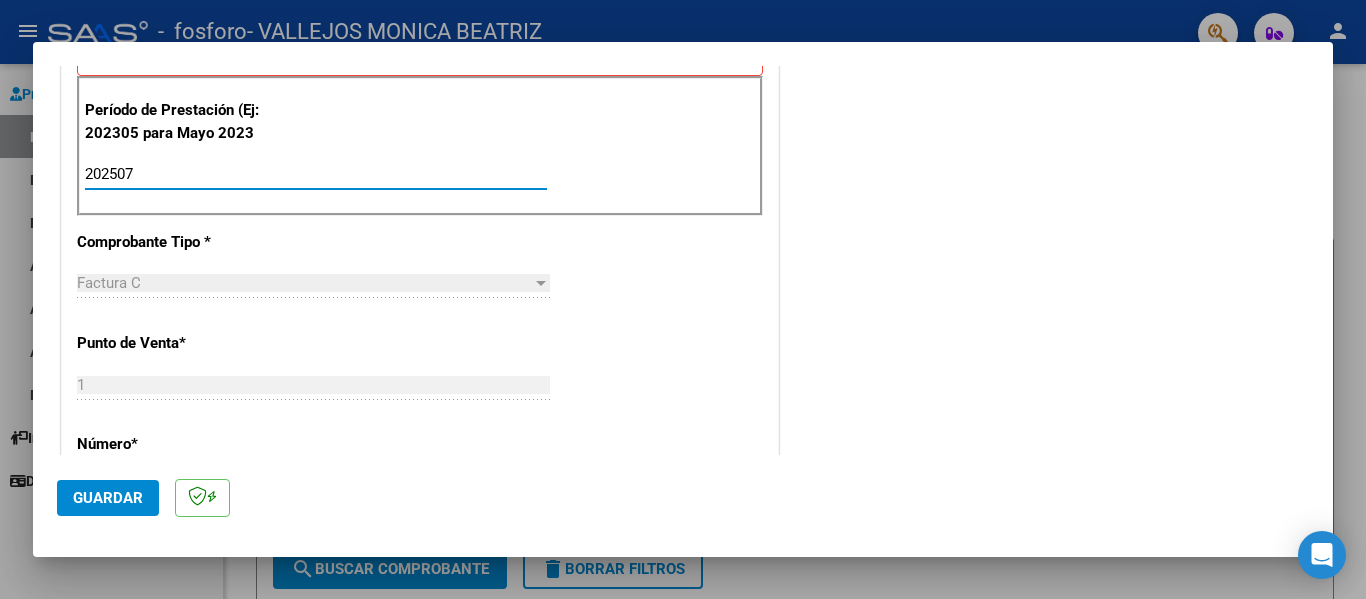 scroll, scrollTop: 600, scrollLeft: 0, axis: vertical 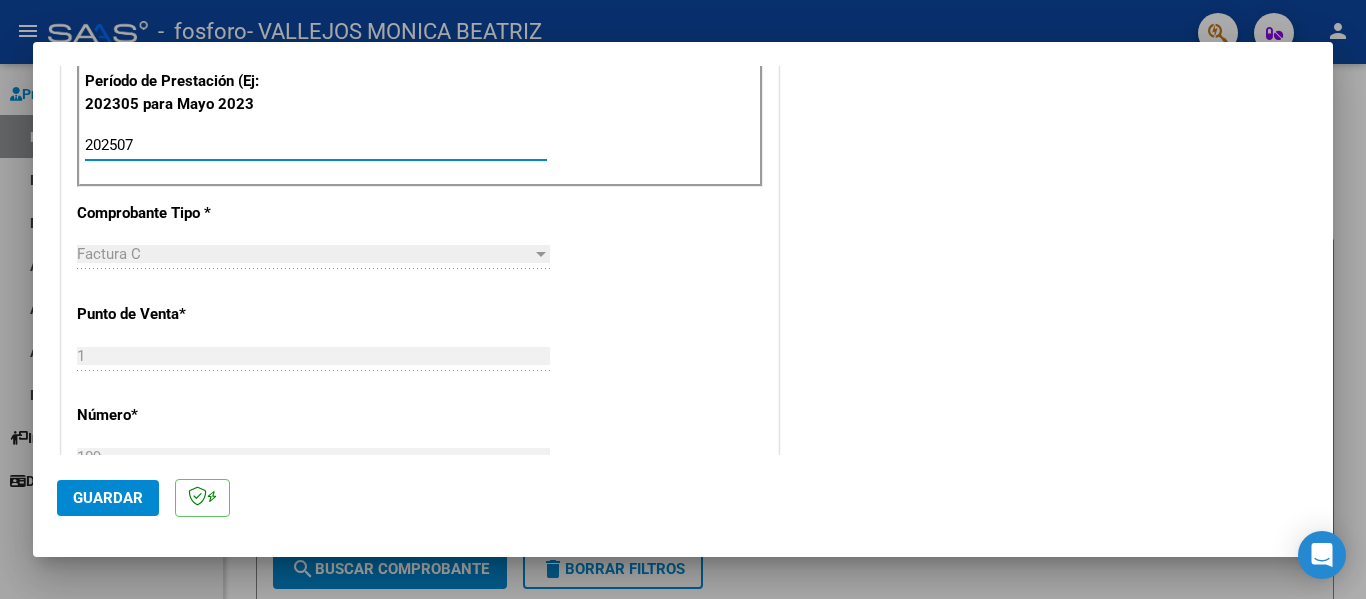 type on "202507" 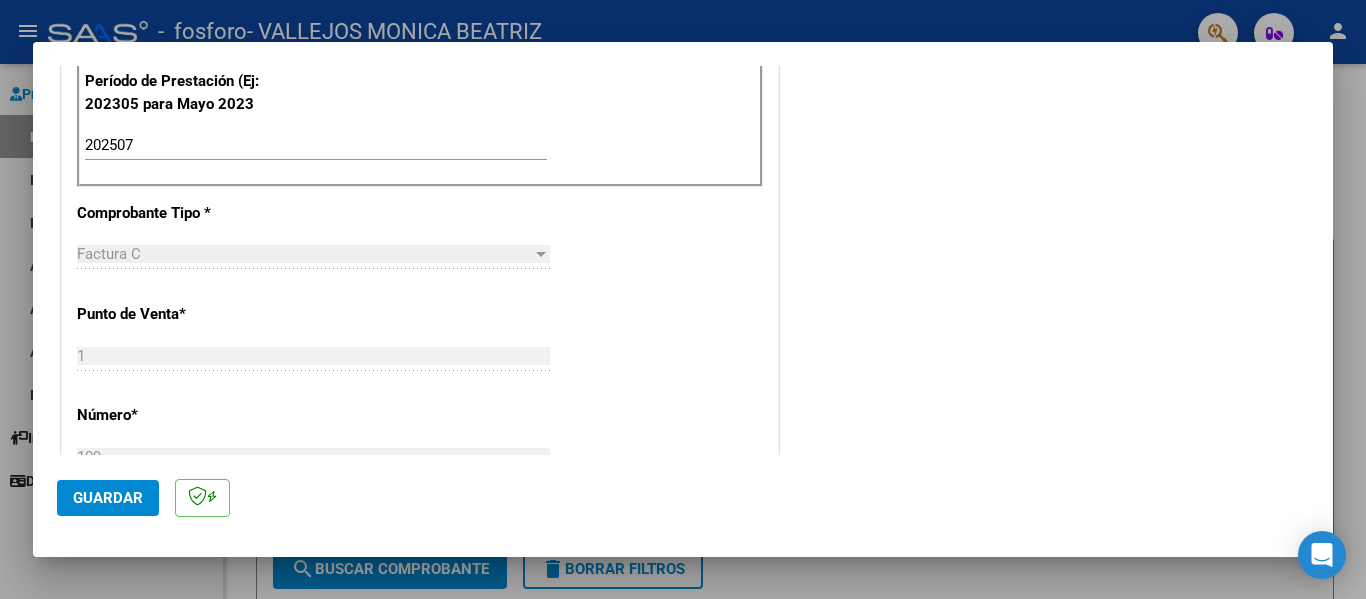 click on "CUIT  *   23-29229529-4 Ingresar CUIT  ANALISIS PRESTADOR  Area destinado * Integración Seleccionar Area Luego de guardar debe preaprobar la factura asociandola a un legajo de integración y subir la documentación respaldatoria (planilla de asistencia o ddjj para período de aislamiento)  Período de Prestación (Ej: 202305 para Mayo 2023    202507 Ingrese el Período de Prestación como indica el ejemplo   Comprobante Tipo * Factura C Seleccionar Tipo Punto de Venta  *   1 Ingresar el Nro.  Número  *   109 Ingresar el Nro.  Monto  *   $ 263.880,45 Ingresar el monto  Fecha del Cpbt.  *   2025-08-01 Ingresar la fecha  CAE / CAEA (no ingrese CAI)    75314625756636 Ingresar el CAE o CAEA (no ingrese CAI)  Fecha de Vencimiento    Ingresar la fecha  Ref. Externa    Ingresar la ref.  N° Liquidación    Ingresar el N° Liquidación" at bounding box center [420, 449] 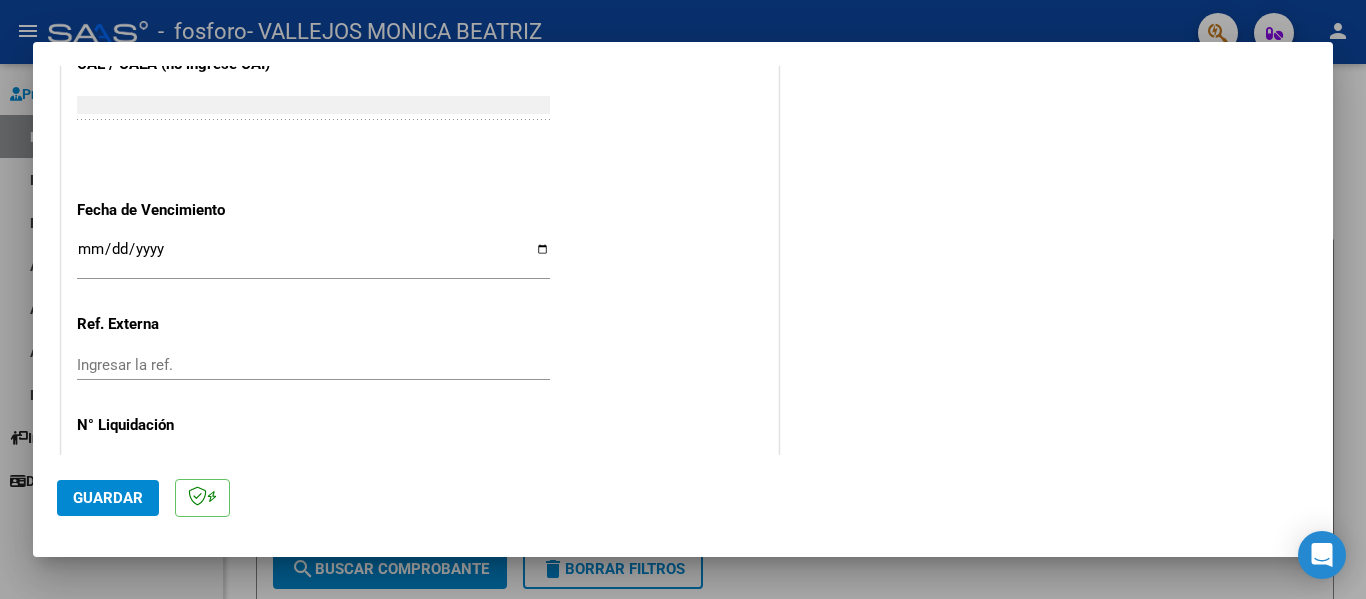 scroll, scrollTop: 1300, scrollLeft: 0, axis: vertical 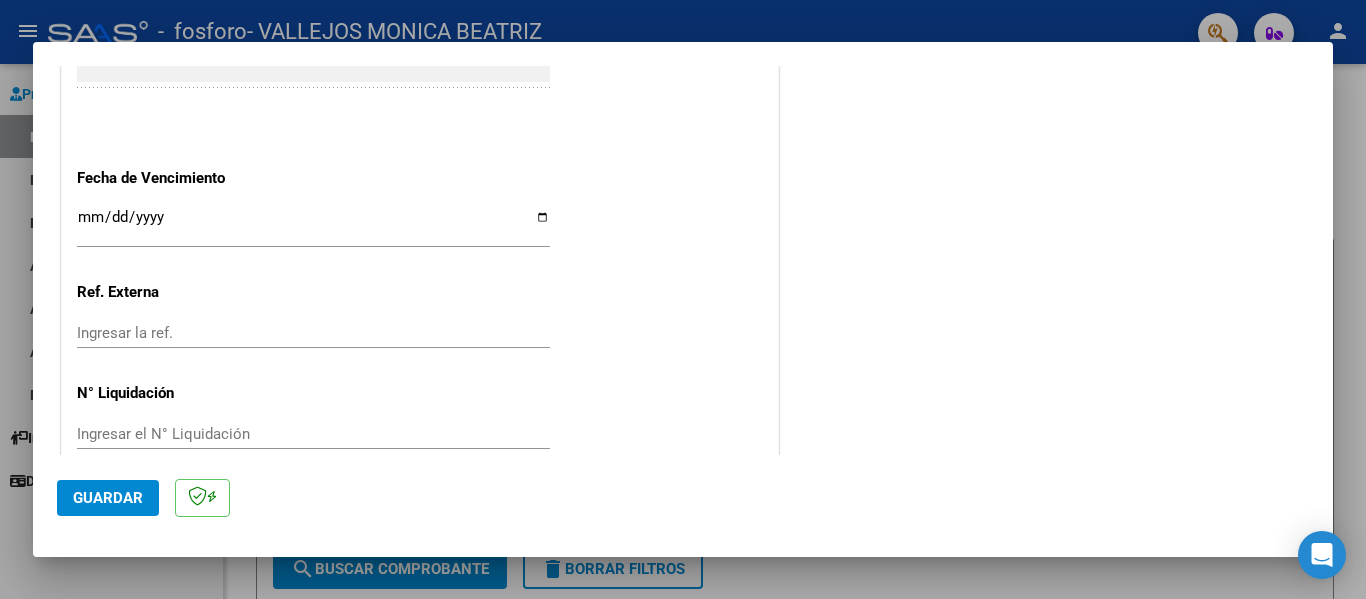 click on "Ingresar la fecha" at bounding box center (313, 225) 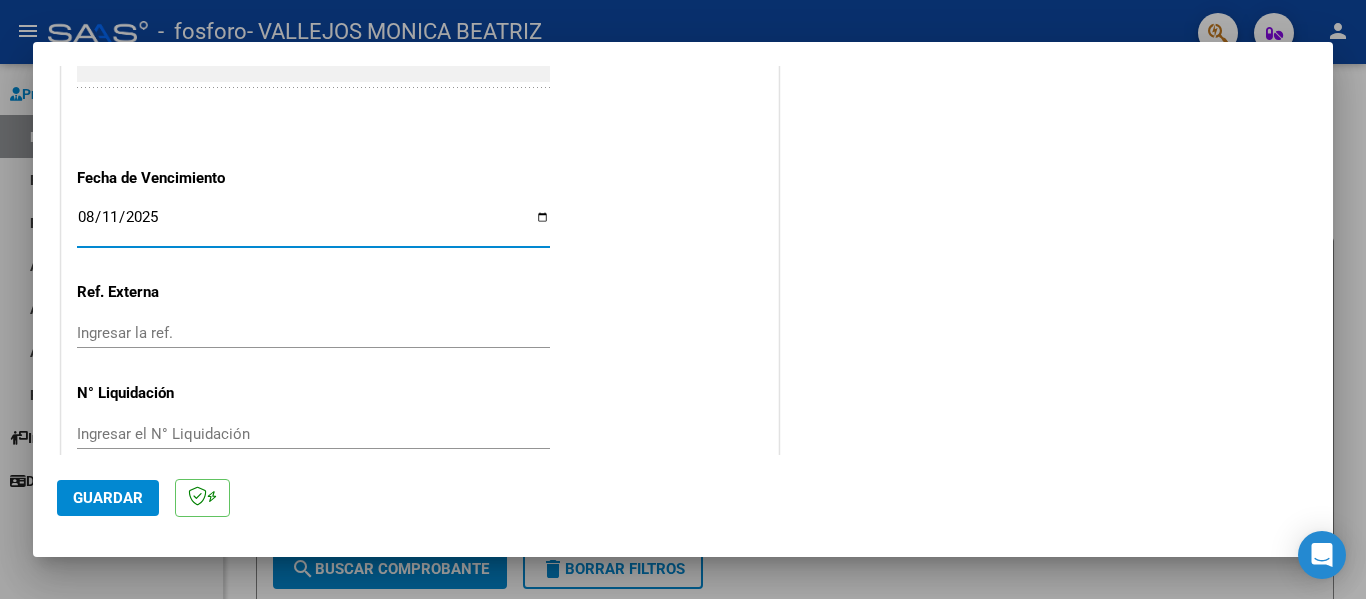 type on "2025-08-11" 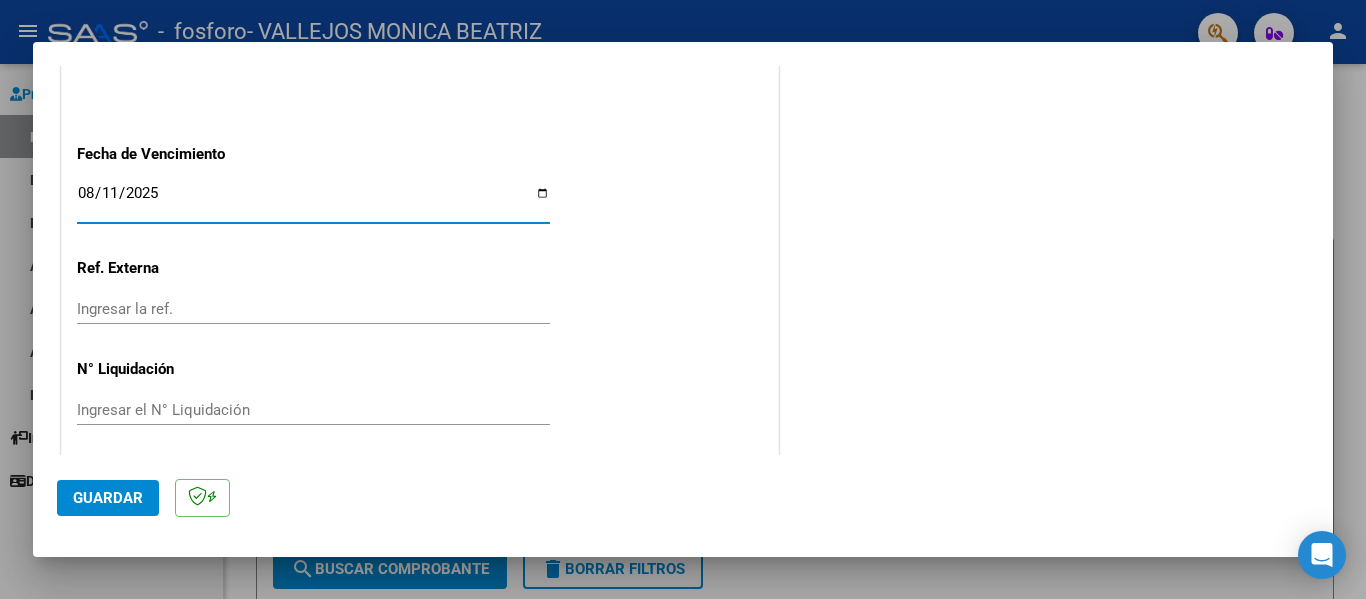 scroll, scrollTop: 1333, scrollLeft: 0, axis: vertical 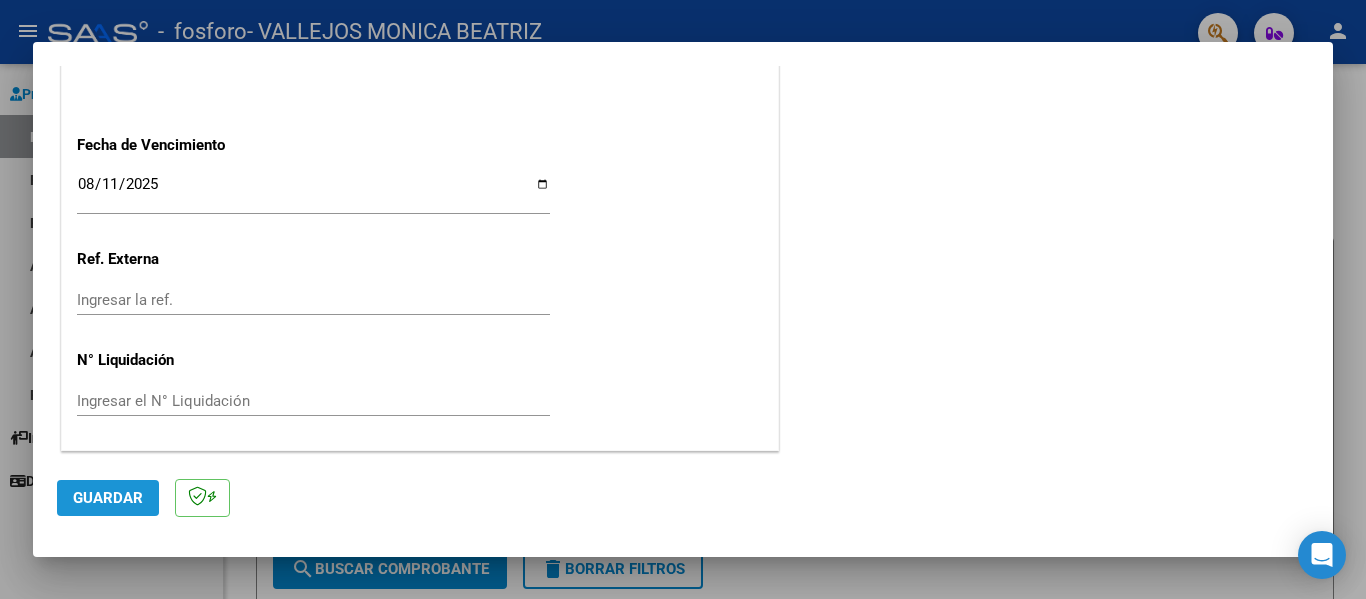 click on "Guardar" 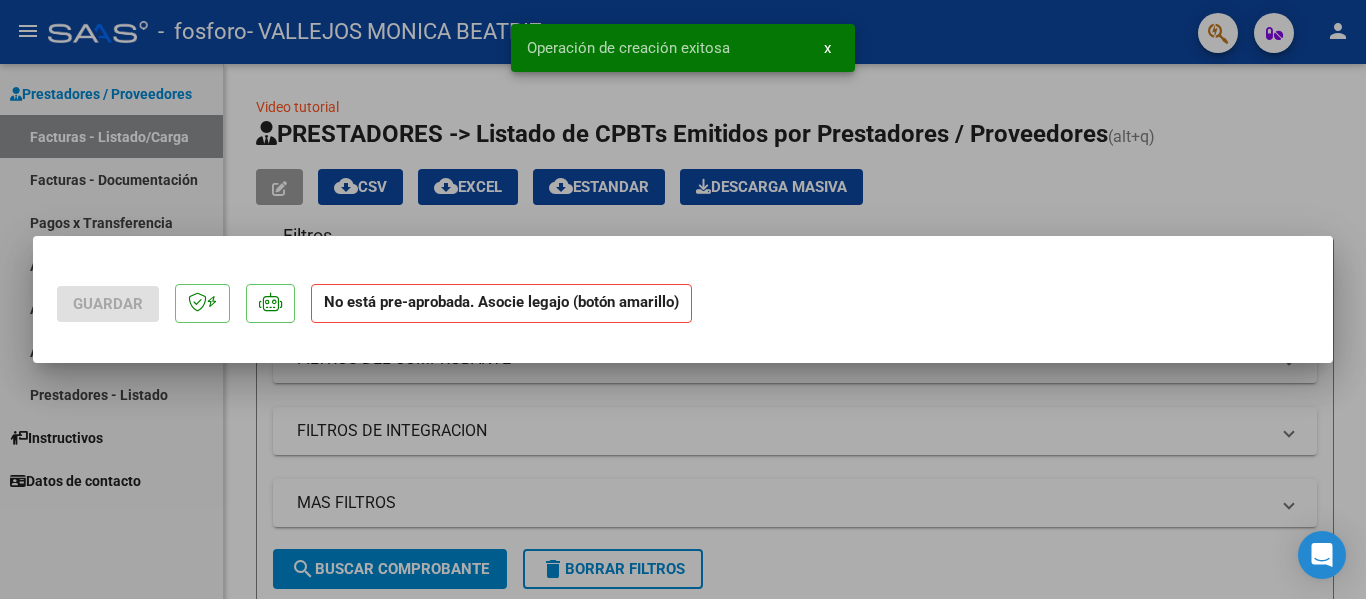 scroll, scrollTop: 0, scrollLeft: 0, axis: both 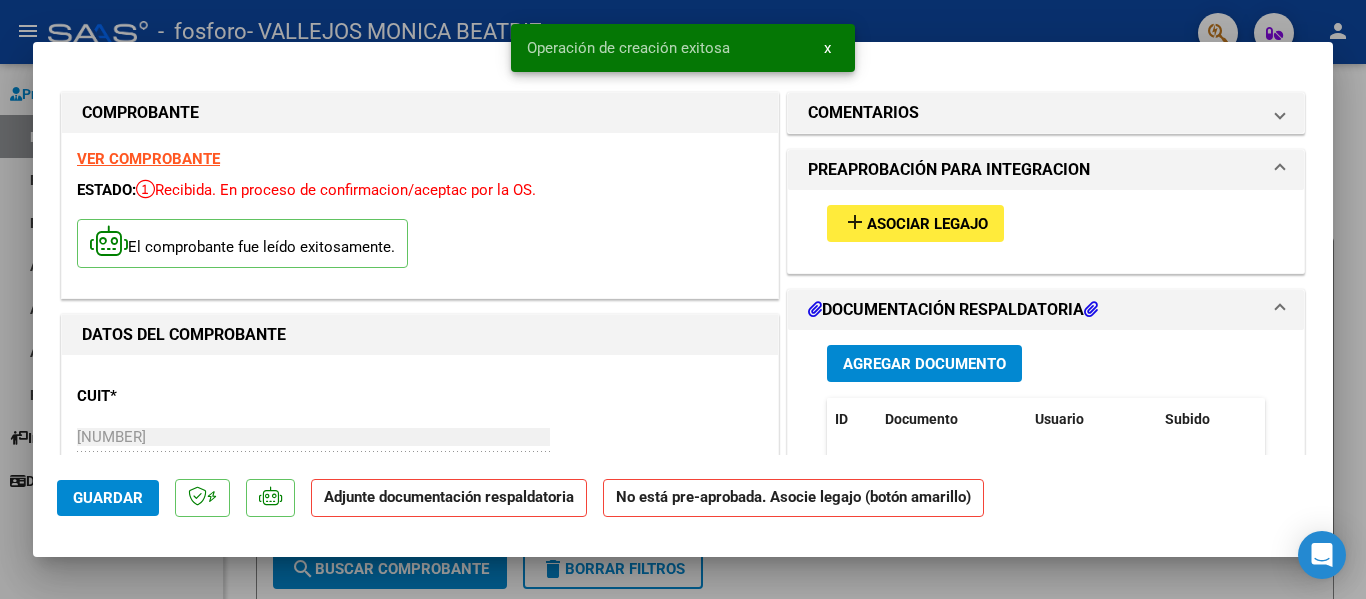 click on "Asociar Legajo" at bounding box center [927, 224] 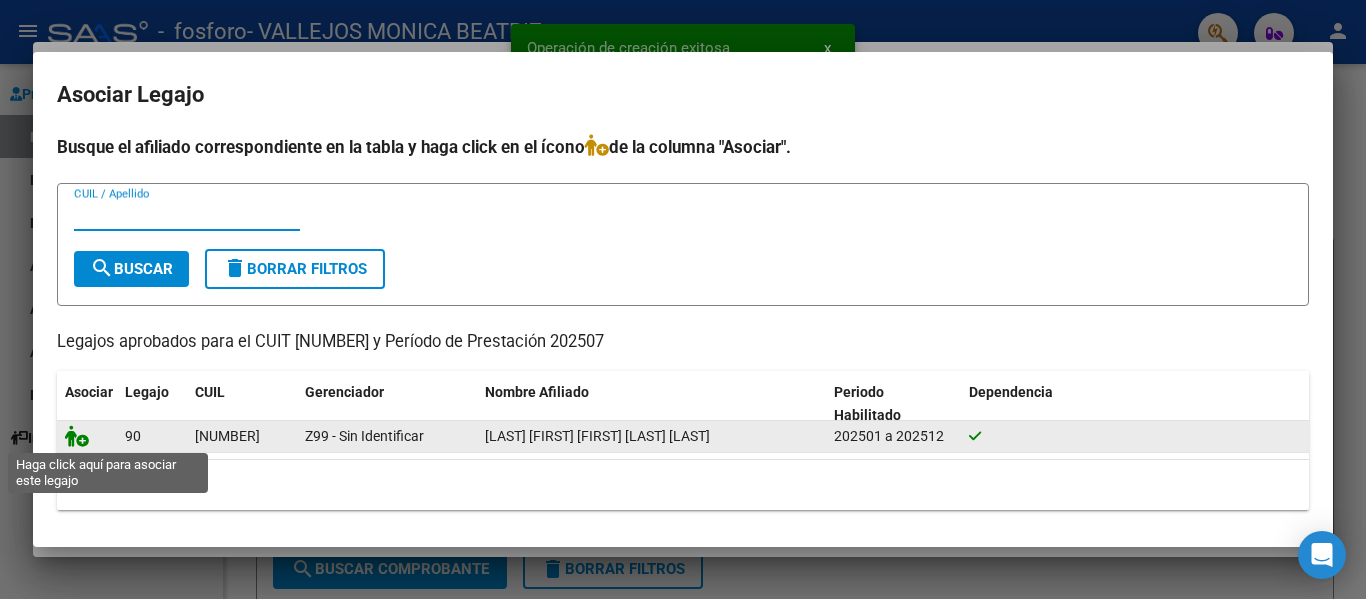 click 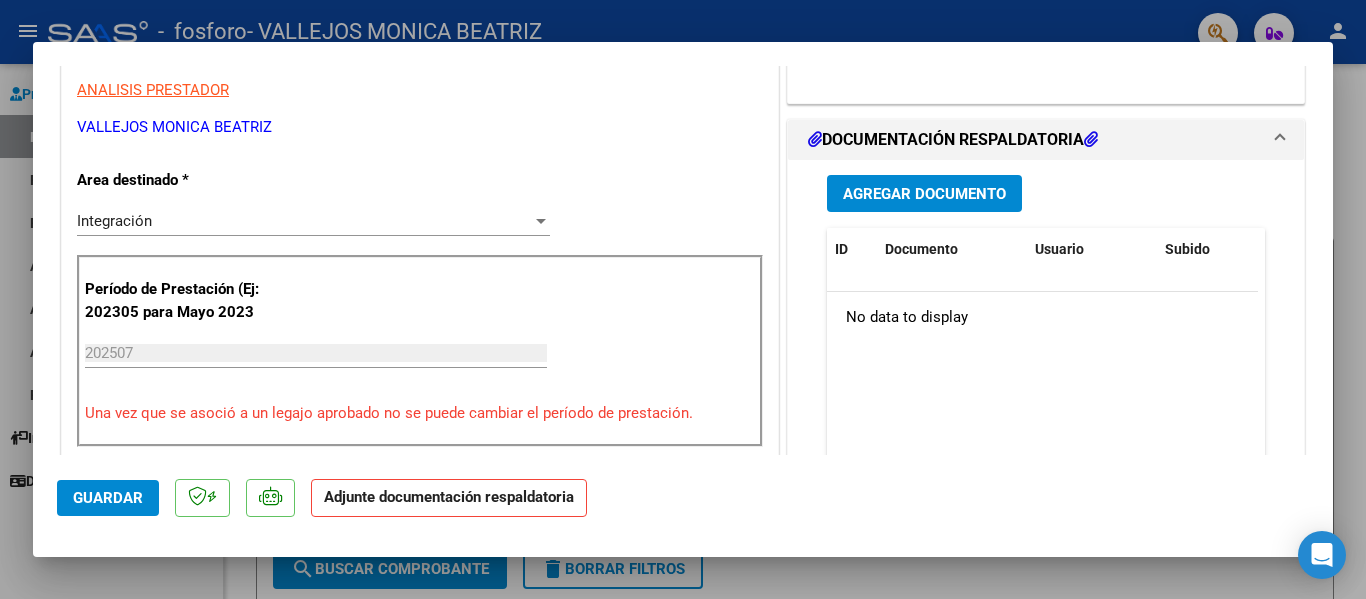 scroll, scrollTop: 500, scrollLeft: 0, axis: vertical 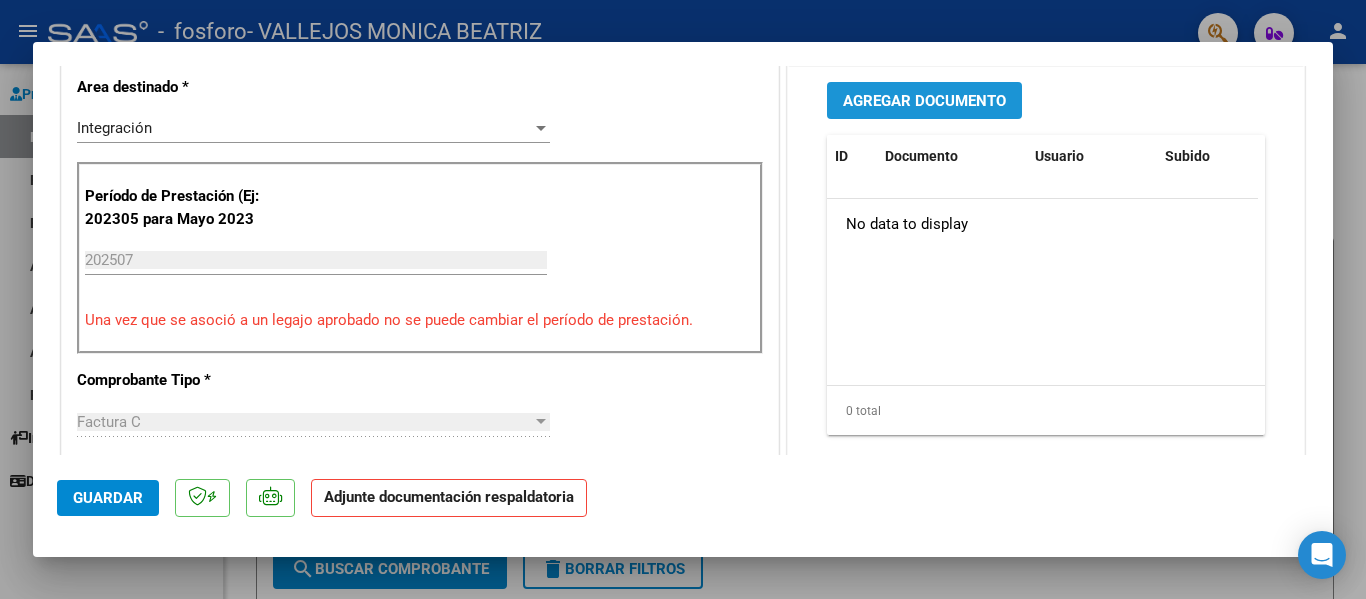 click on "Agregar Documento" at bounding box center (924, 101) 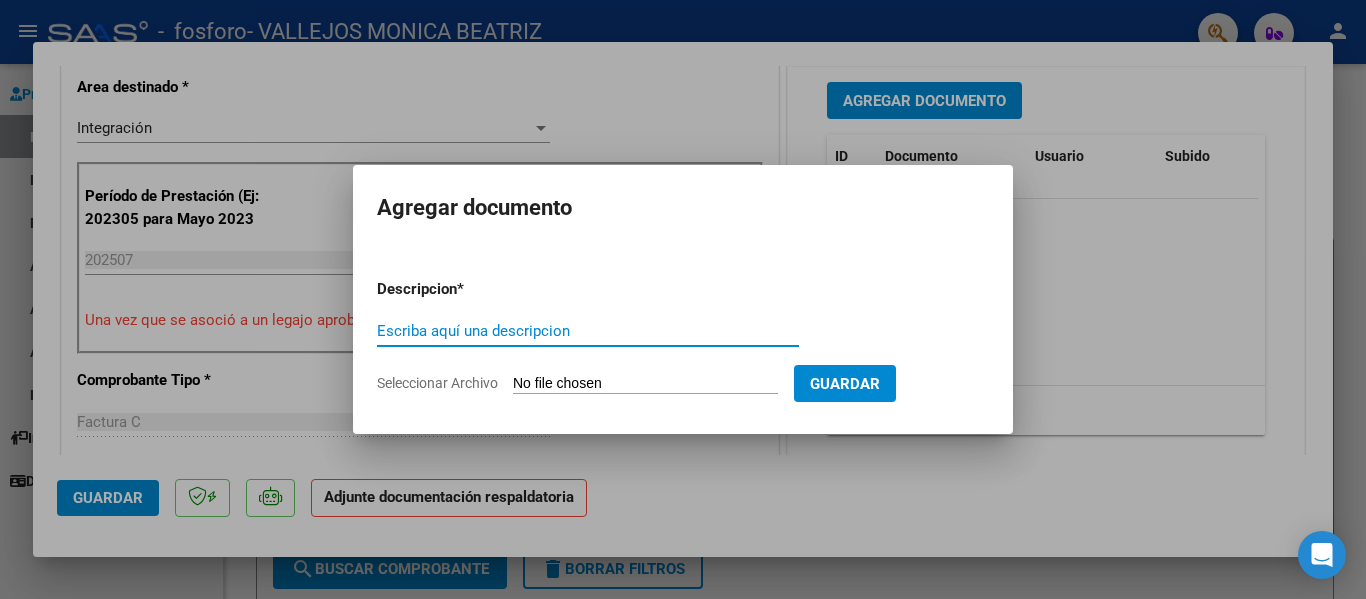 click on "Seleccionar Archivo" at bounding box center (645, 384) 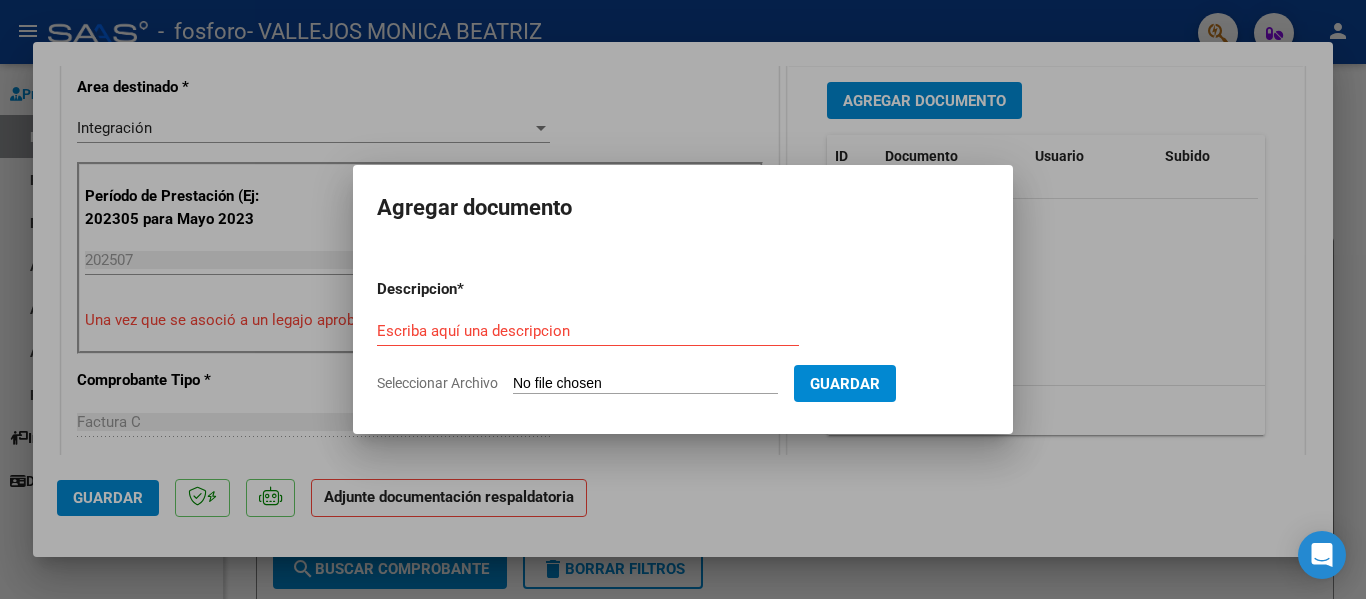 type on "C:\fakepath\23292295294_011_00001_00000109.pdf" 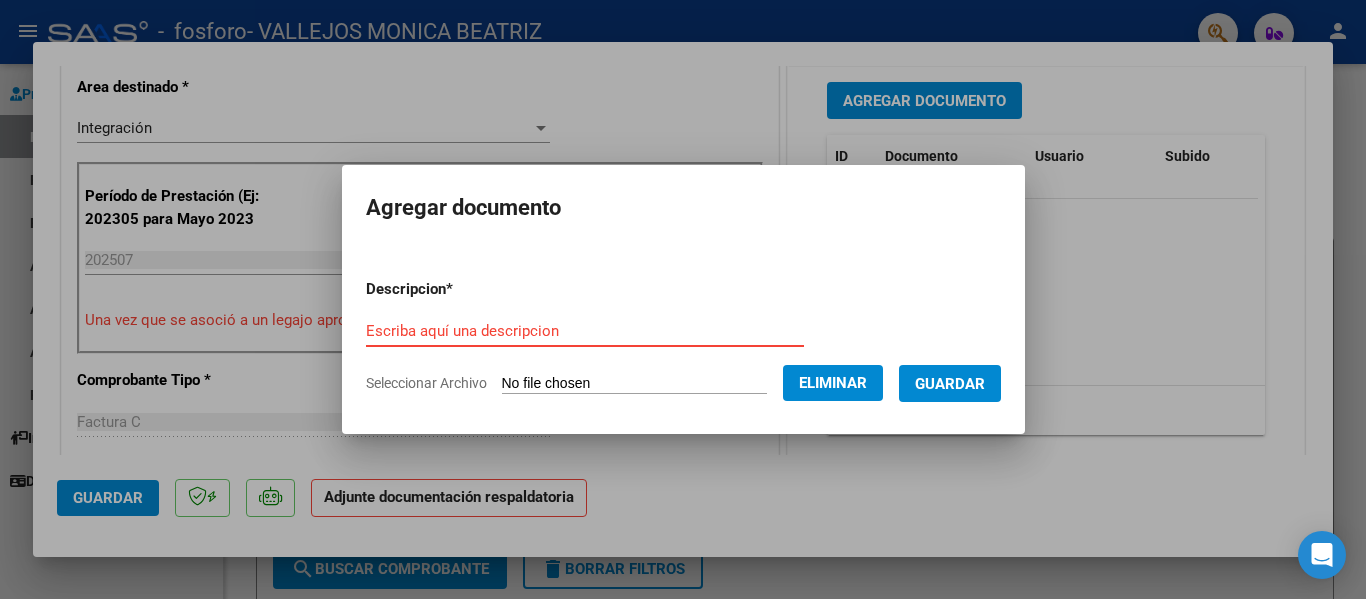 click on "Escriba aquí una descripcion" at bounding box center [585, 331] 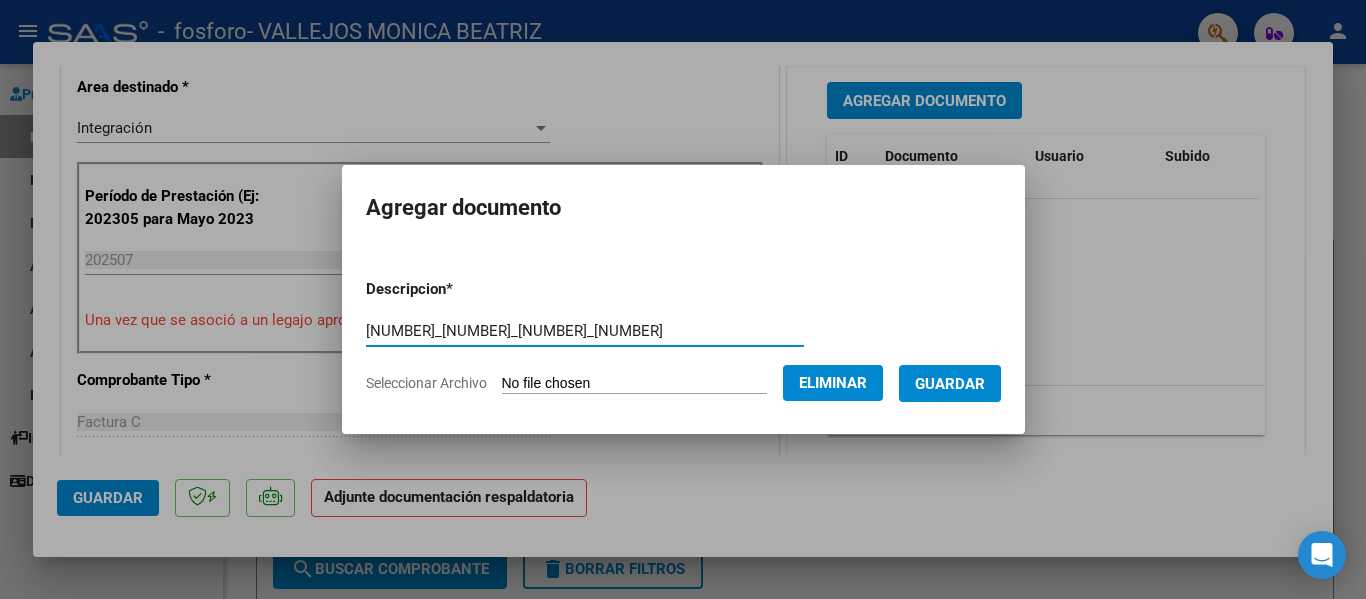 type on "23292295294_011_00001_00000109" 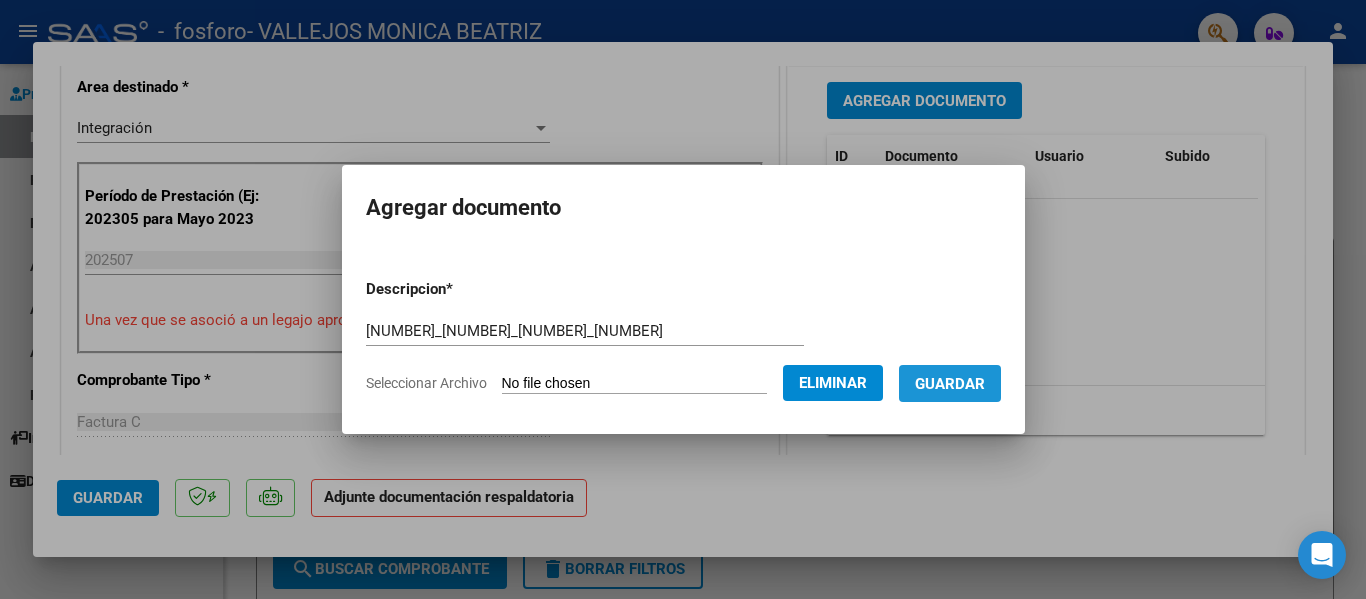 click on "Guardar" at bounding box center (950, 384) 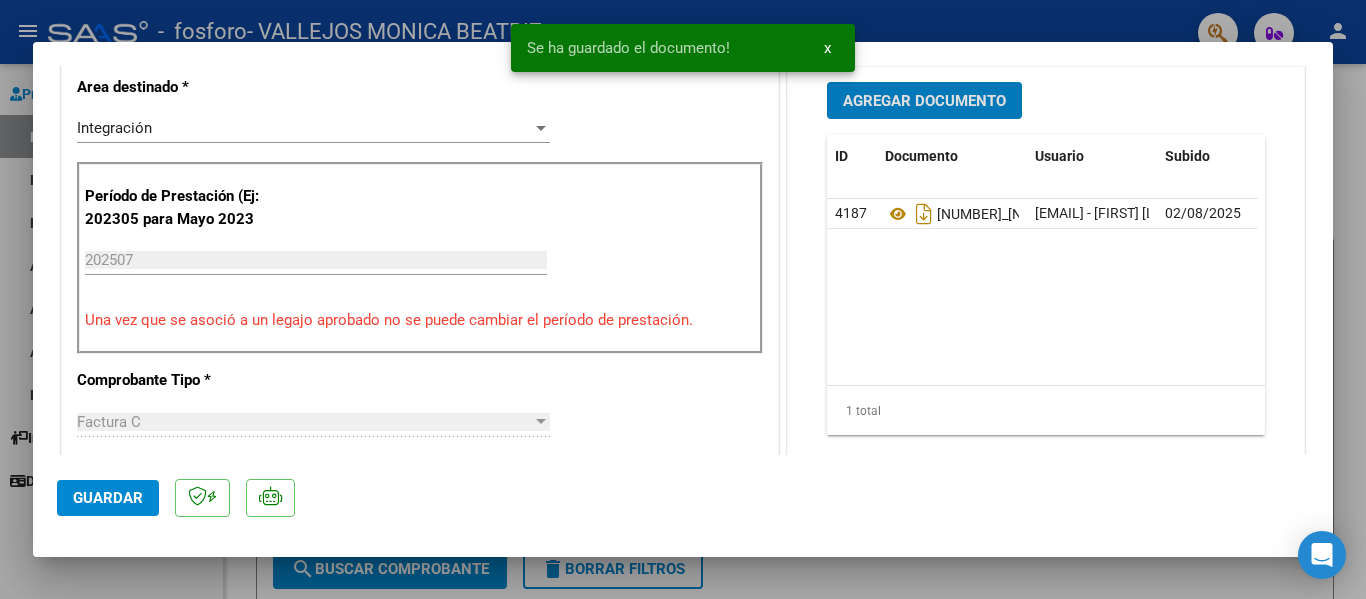 click on "Agregar Documento" at bounding box center [924, 101] 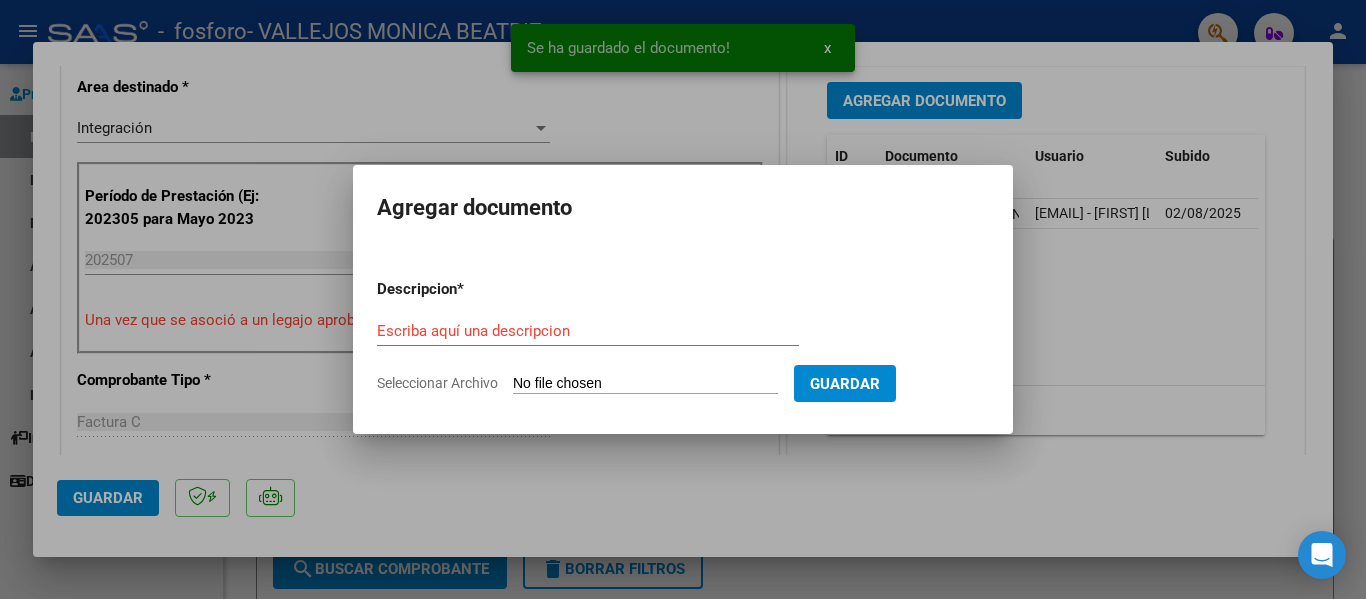 click on "Seleccionar Archivo" at bounding box center [645, 384] 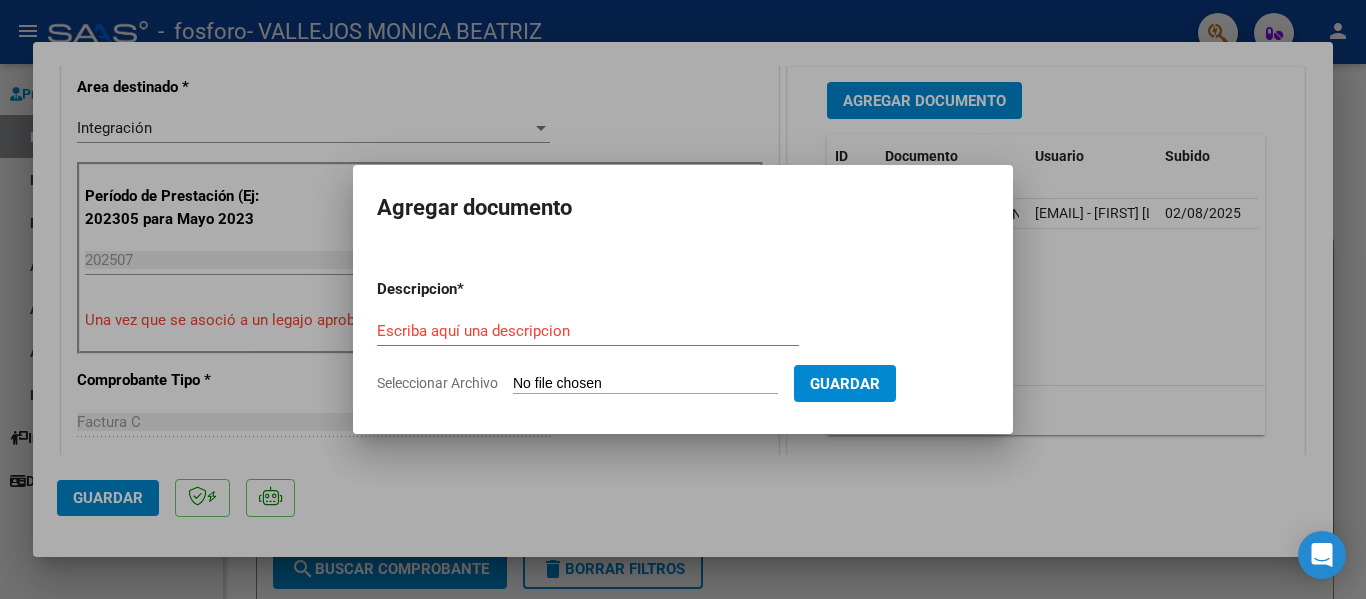 type on "C:\fakepath\AFIP - CONSTANCIA VALLEJOS MONICA.pdf" 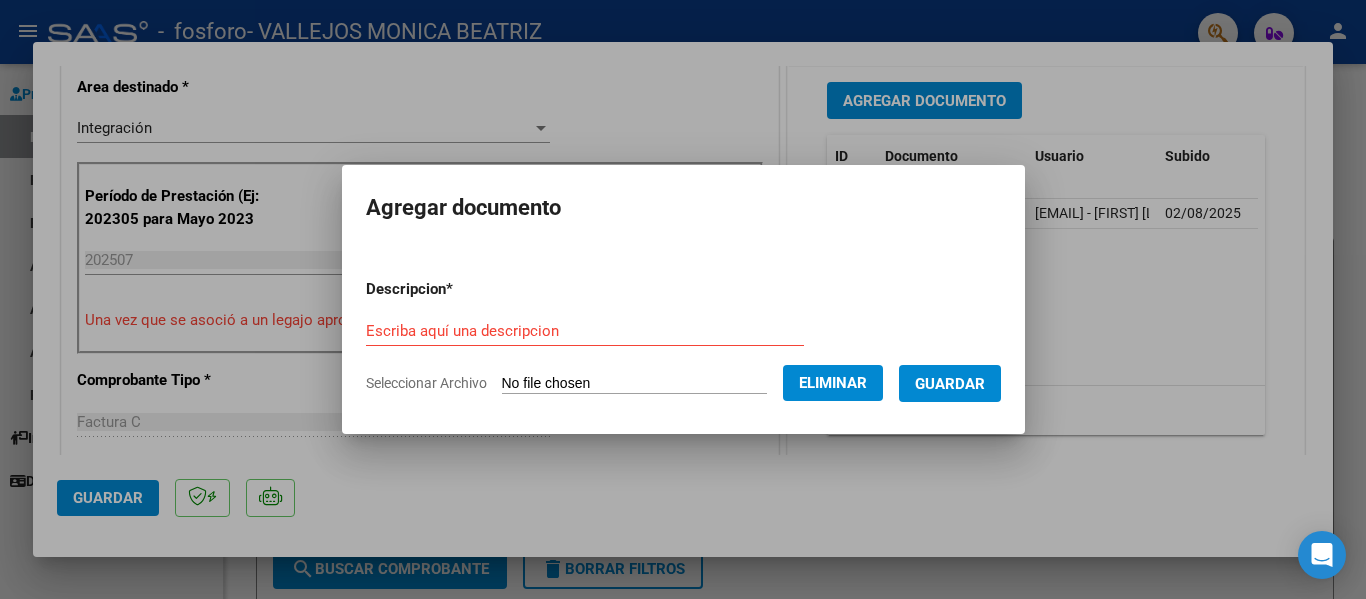 click on "Escriba aquí una descripcion" at bounding box center (585, 331) 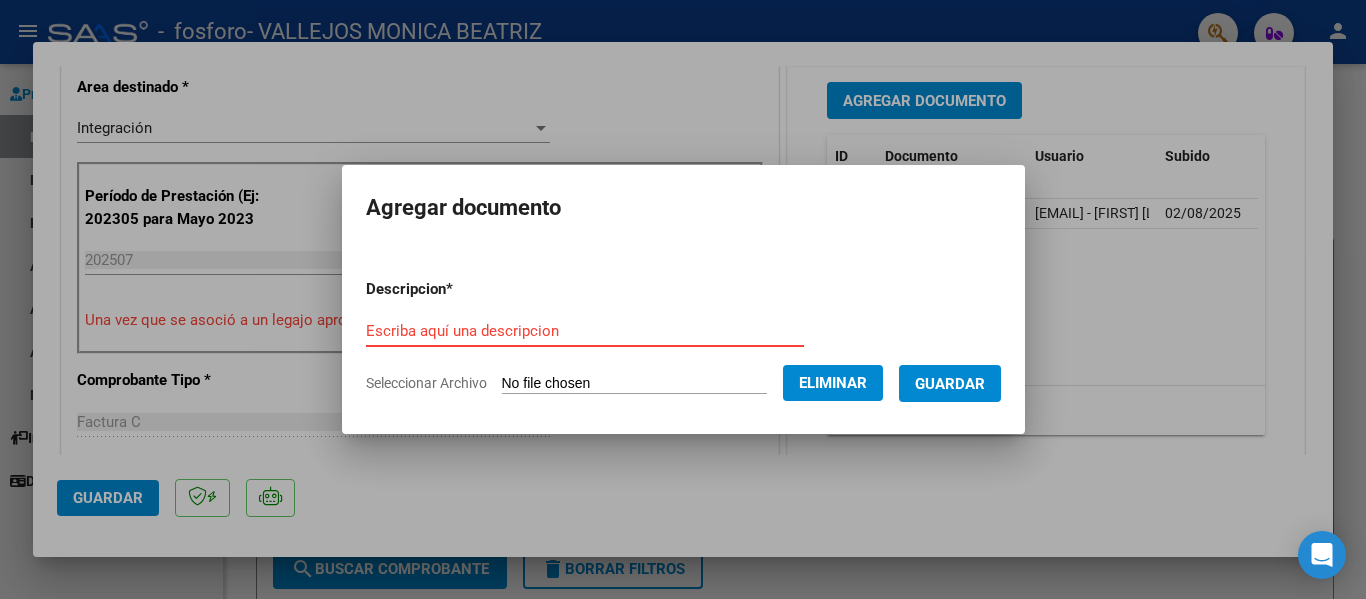 paste on "AFIP - CONSTANCIA VALLEJOS MONICA" 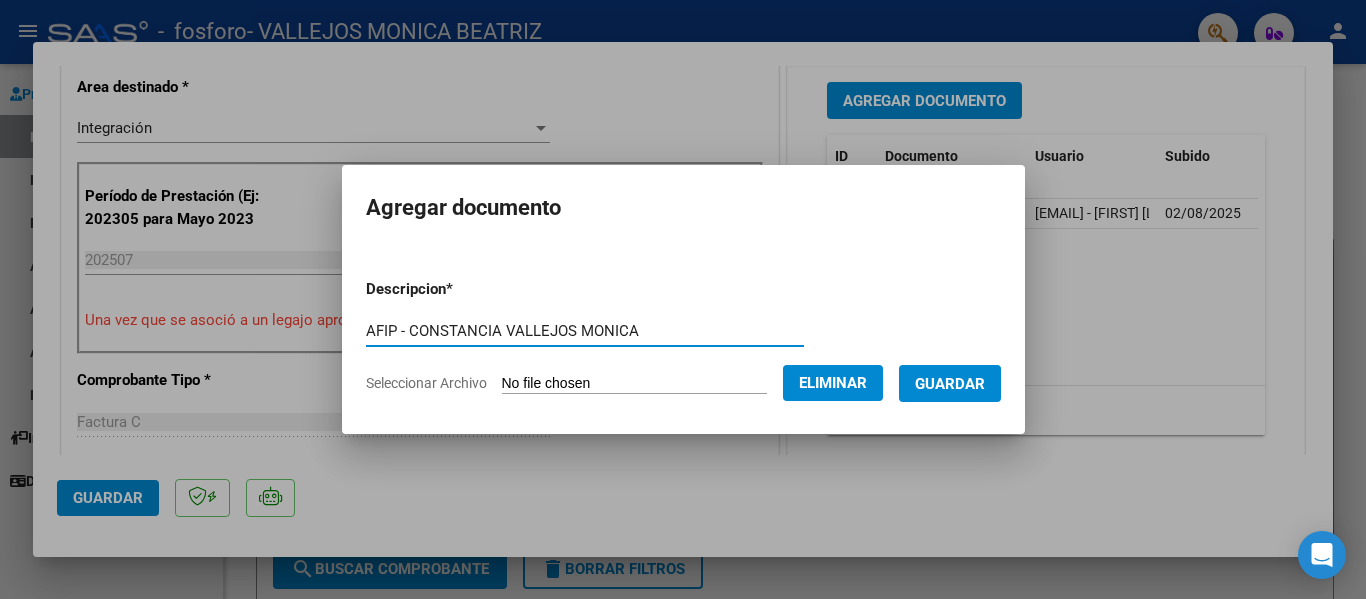 type on "AFIP - CONSTANCIA VALLEJOS MONICA" 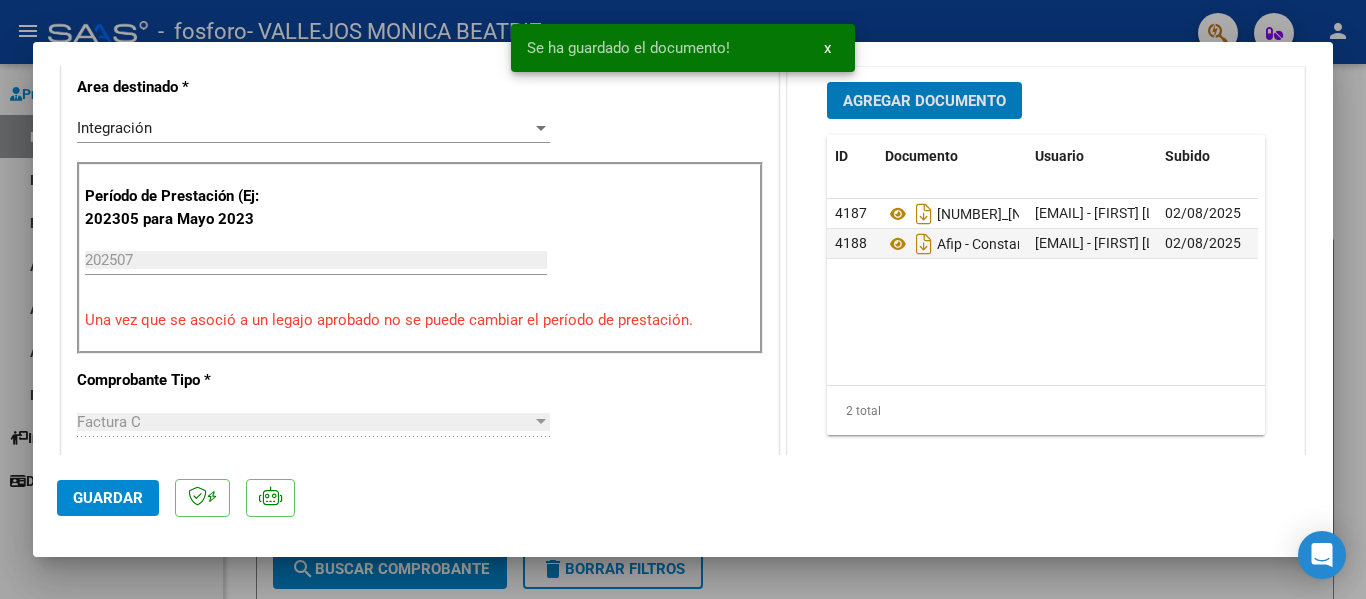 click on "Agregar Documento" at bounding box center [924, 101] 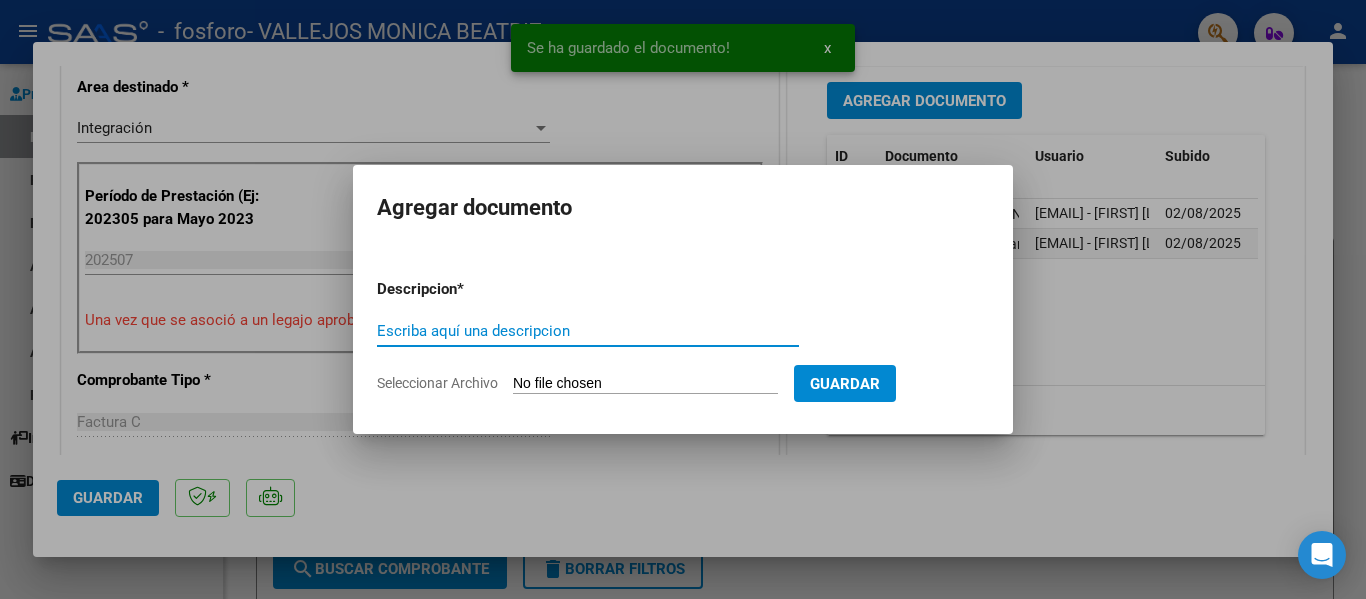 click on "Seleccionar Archivo" at bounding box center [645, 384] 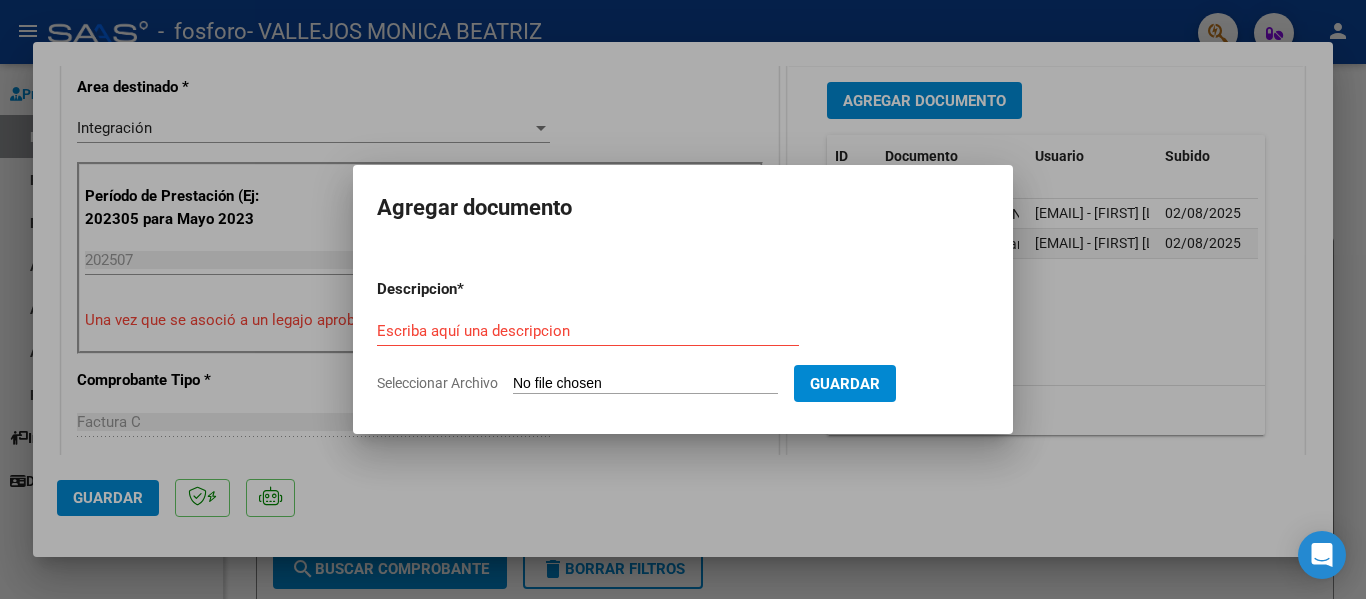 type on "C:\fakepath\AUTORIZADO 2025.pdf" 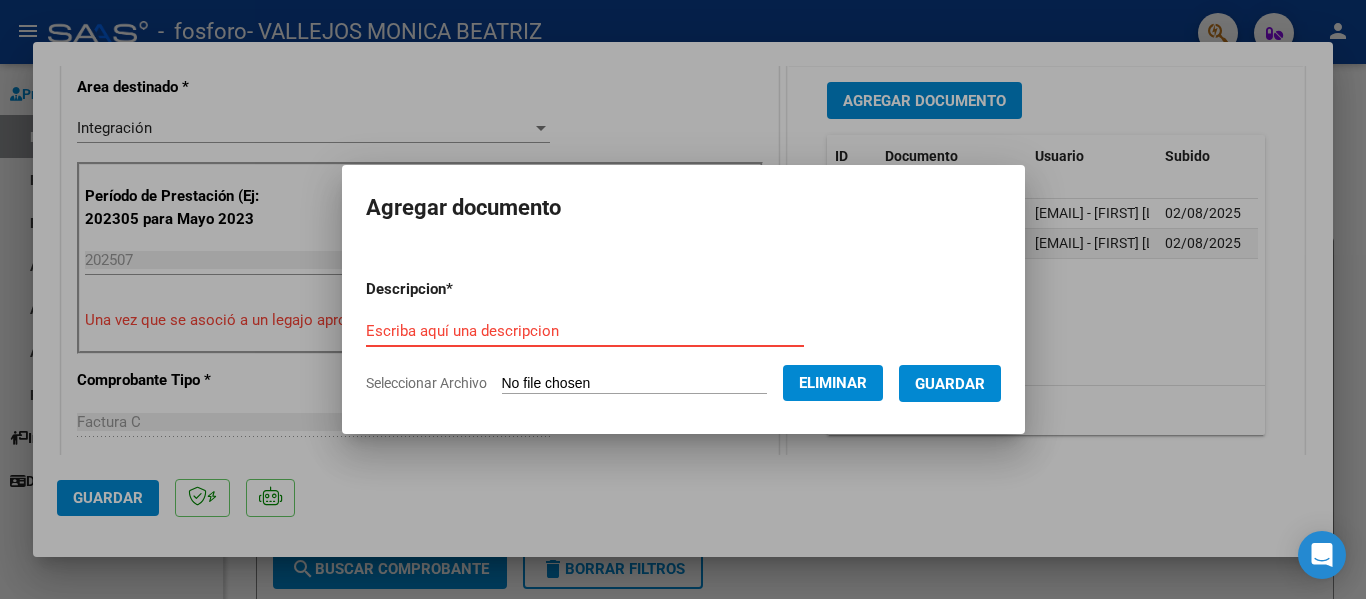 click on "Escriba aquí una descripcion" at bounding box center [585, 331] 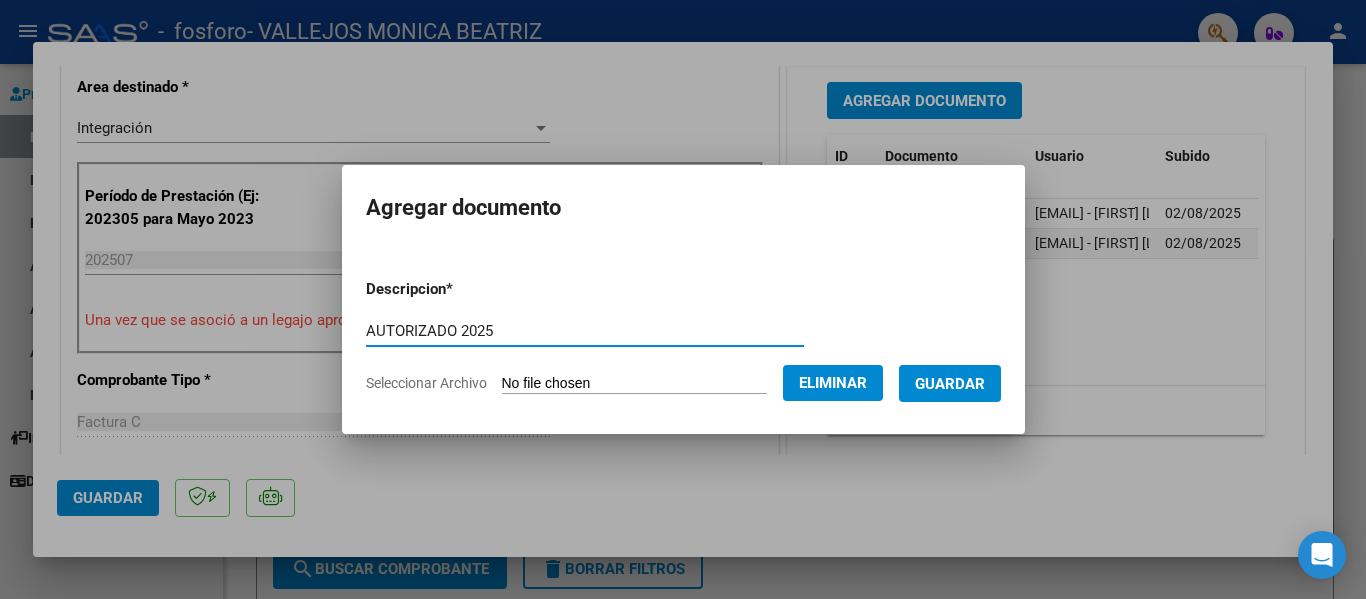 type on "AUTORIZADO 2025" 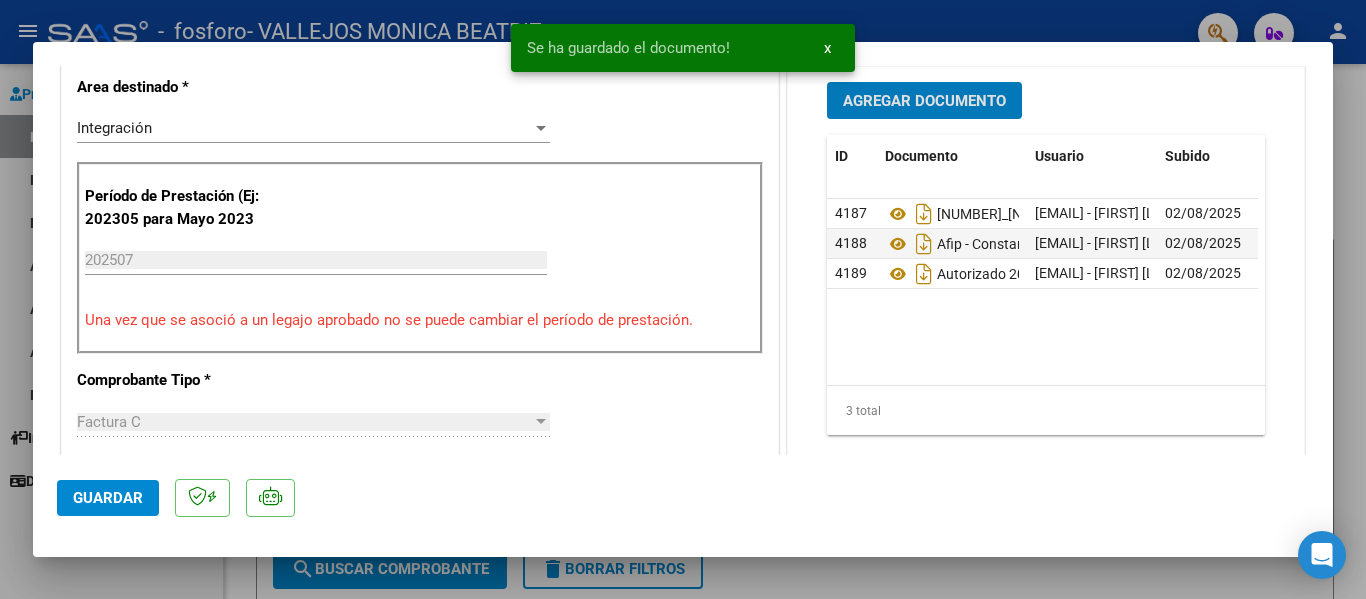 click on "Agregar Documento" at bounding box center (924, 100) 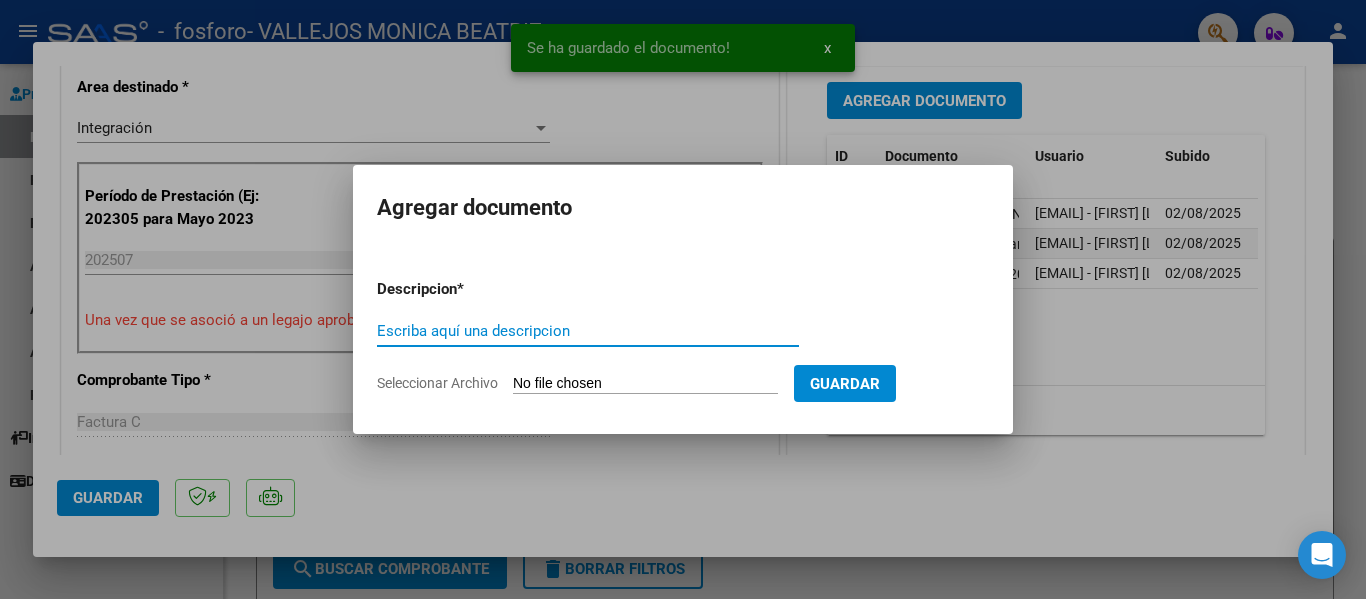 click on "Seleccionar Archivo" at bounding box center (645, 384) 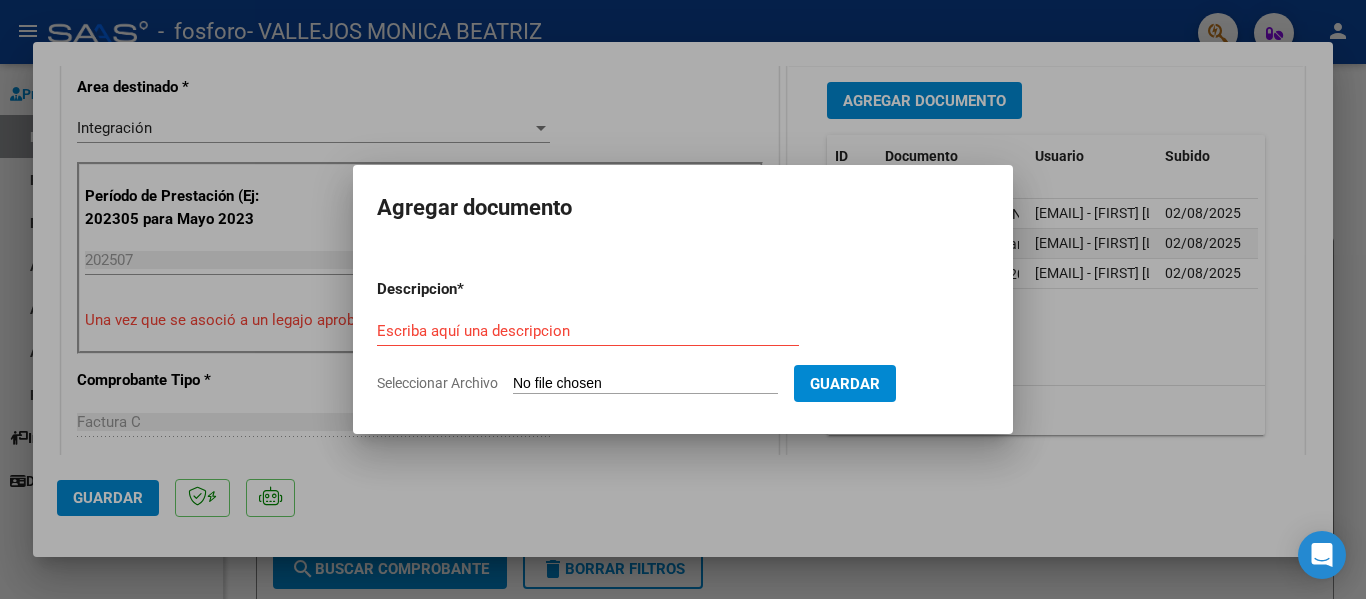 type on "C:\fakepath\CONSTANCIA DIARIA JULIO 2025.pdf" 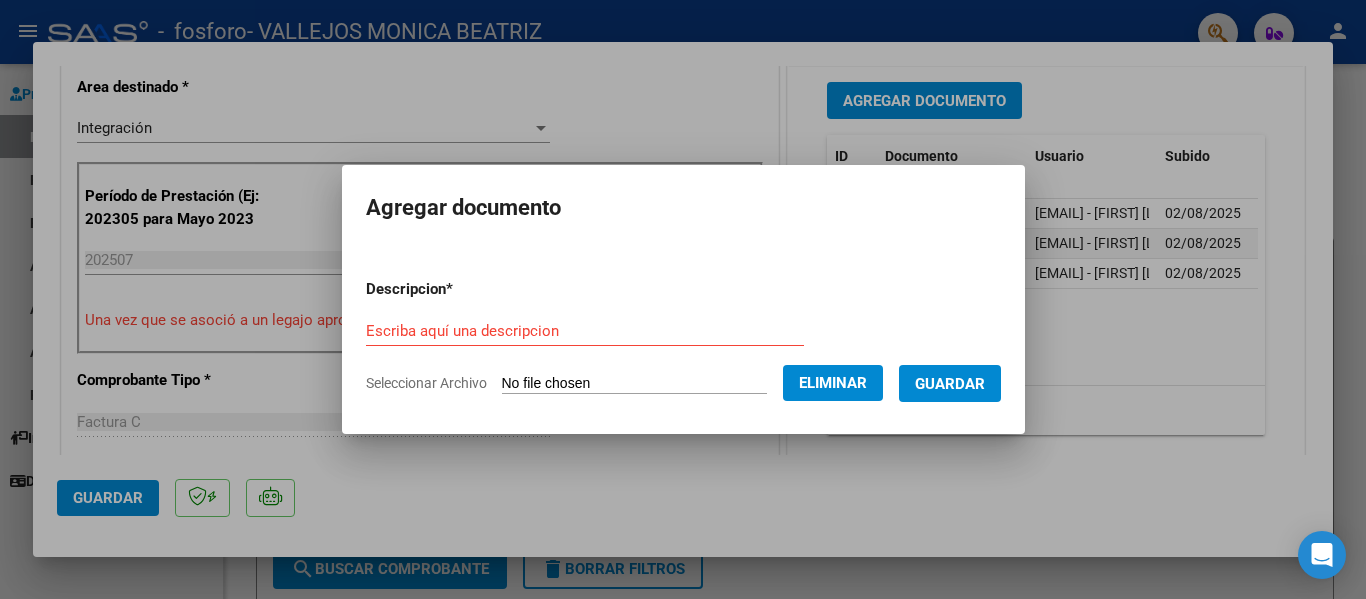 click on "Escriba aquí una descripcion" at bounding box center [585, 331] 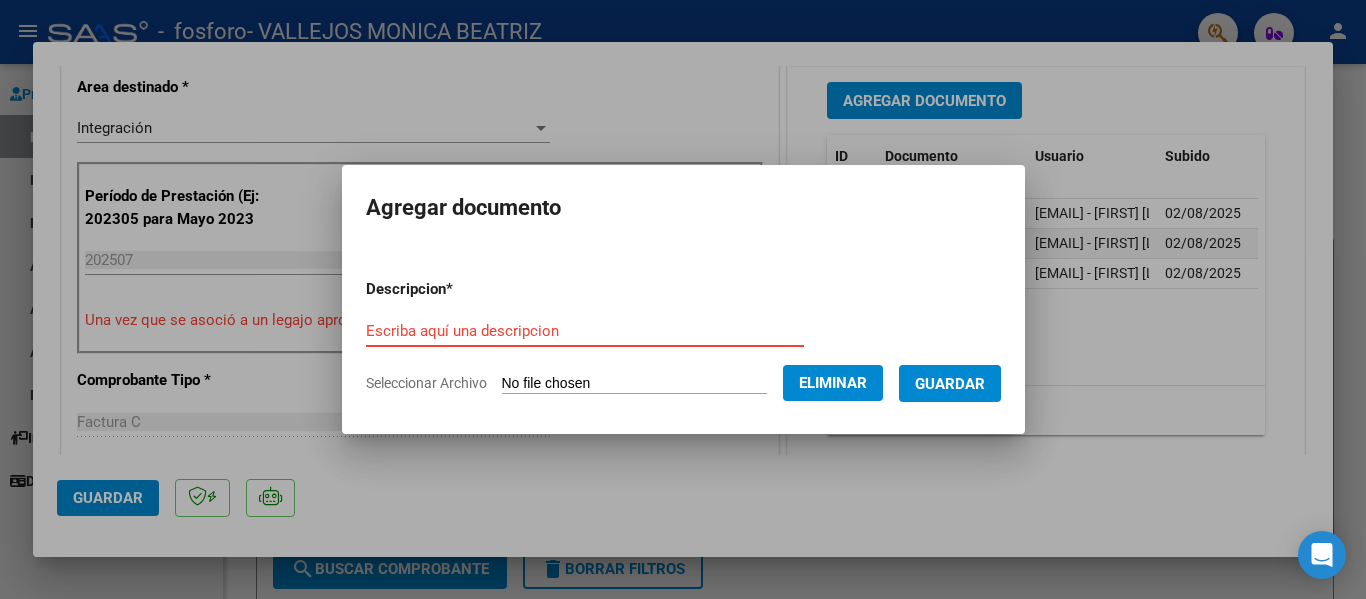 paste on "CONSTANCIA DIARIA JULIO 2025" 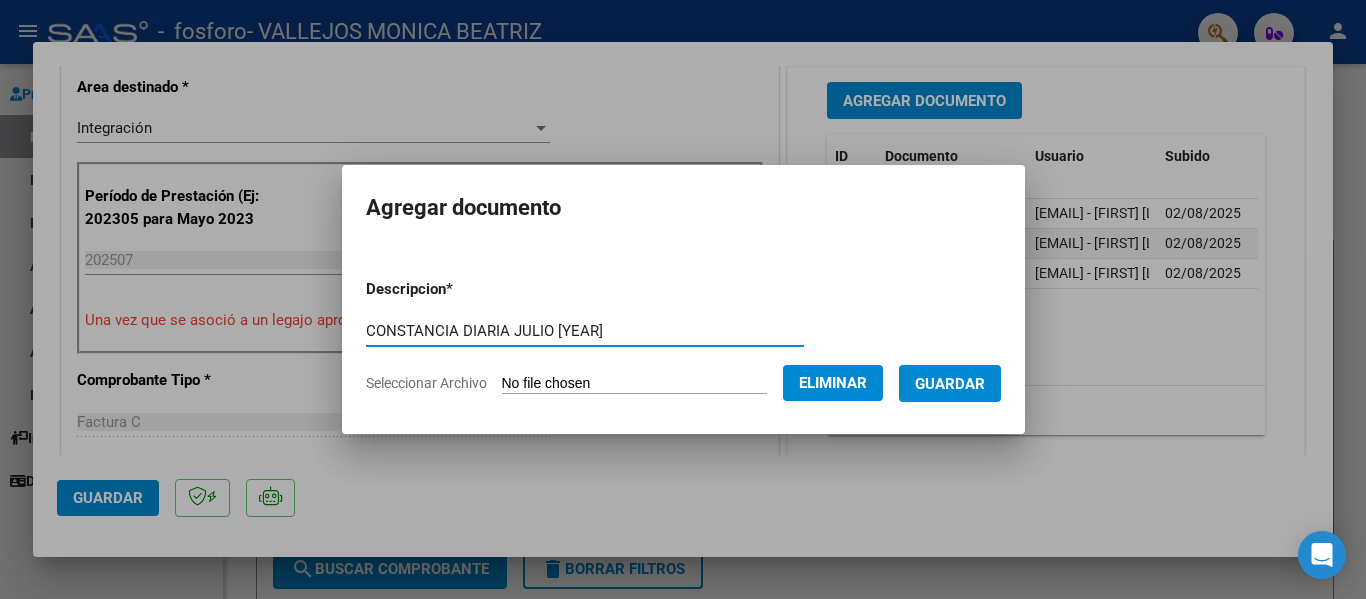 type on "CONSTANCIA DIARIA JULIO 2025" 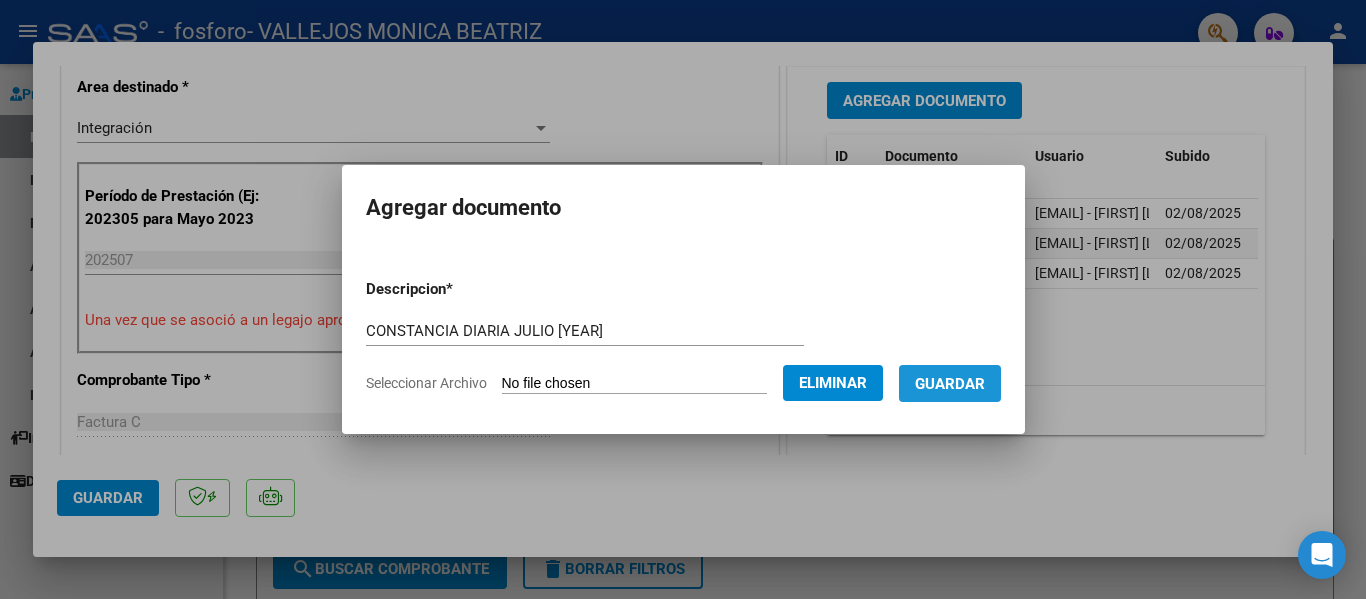 click on "Guardar" at bounding box center (950, 384) 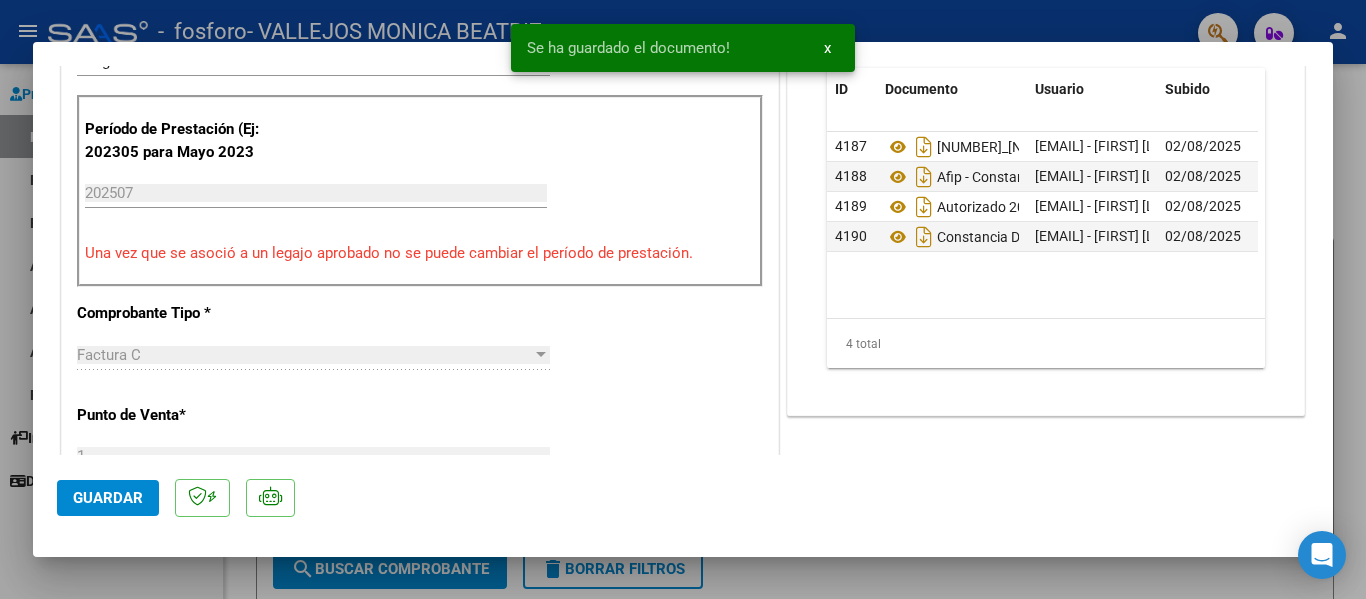 scroll, scrollTop: 600, scrollLeft: 0, axis: vertical 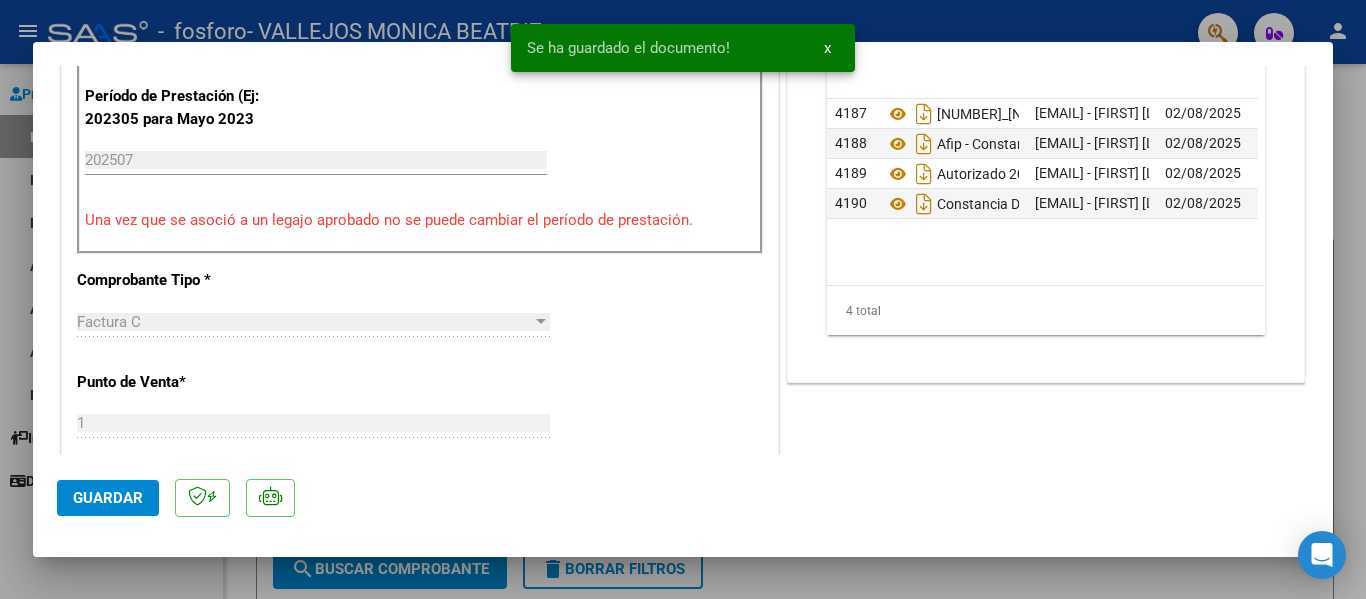 click on "Guardar" 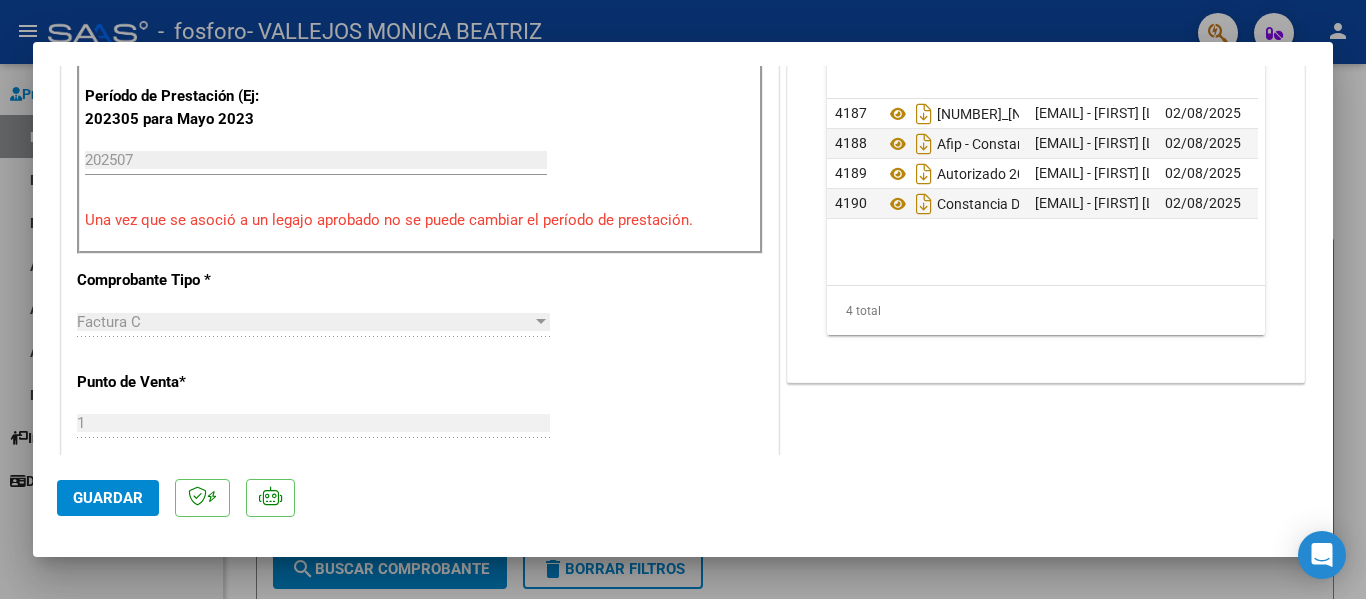click on "Guardar" 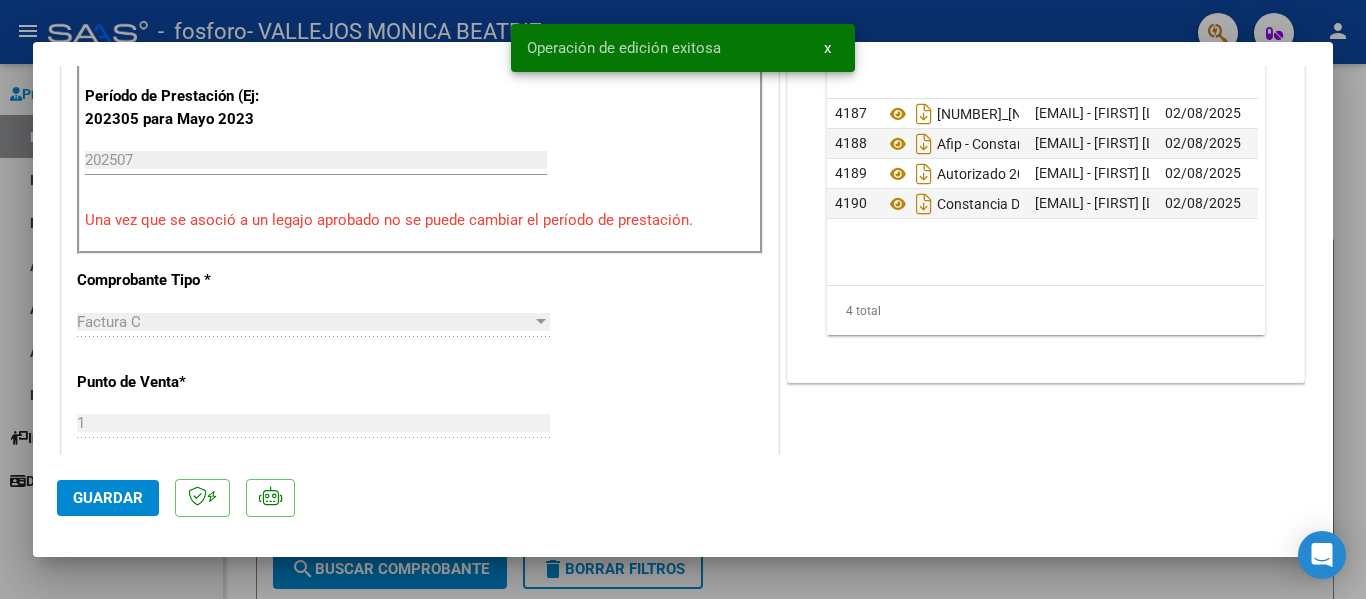 click at bounding box center (683, 299) 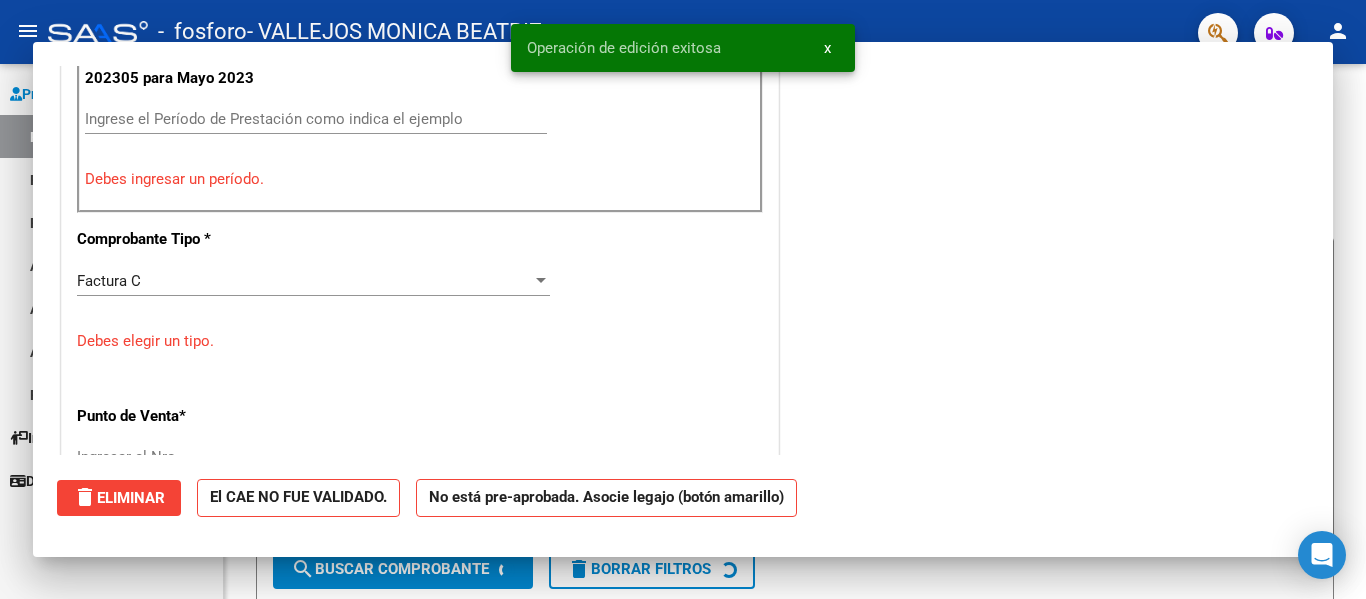 scroll, scrollTop: 559, scrollLeft: 0, axis: vertical 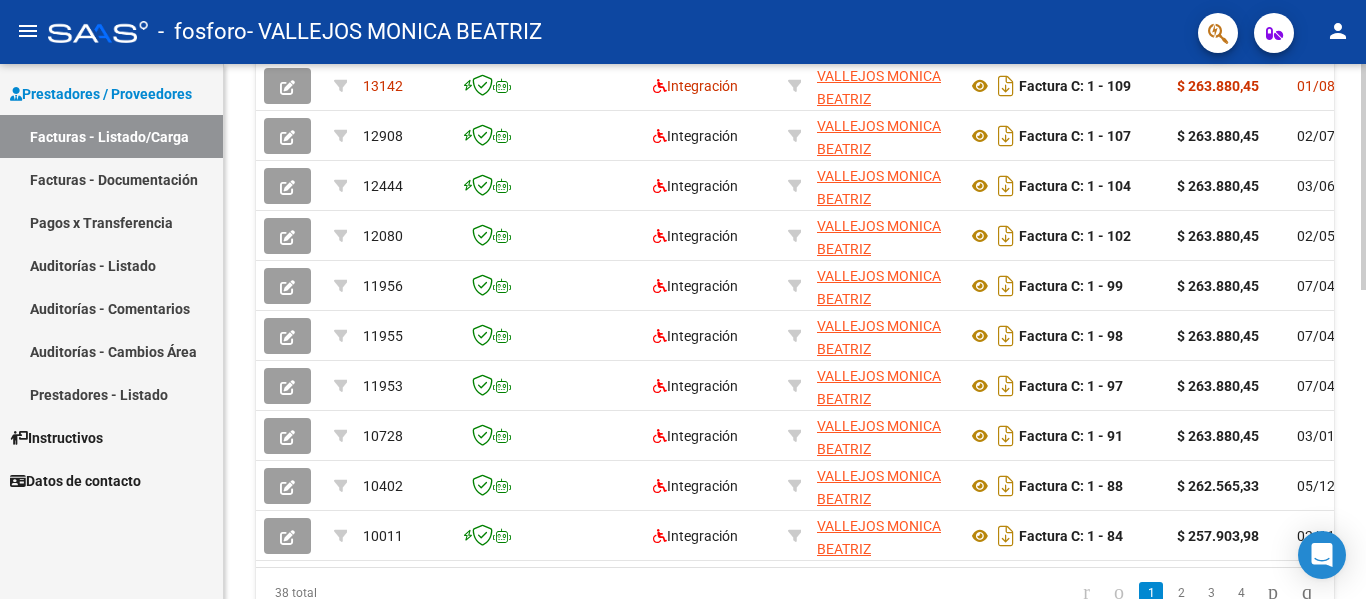 click 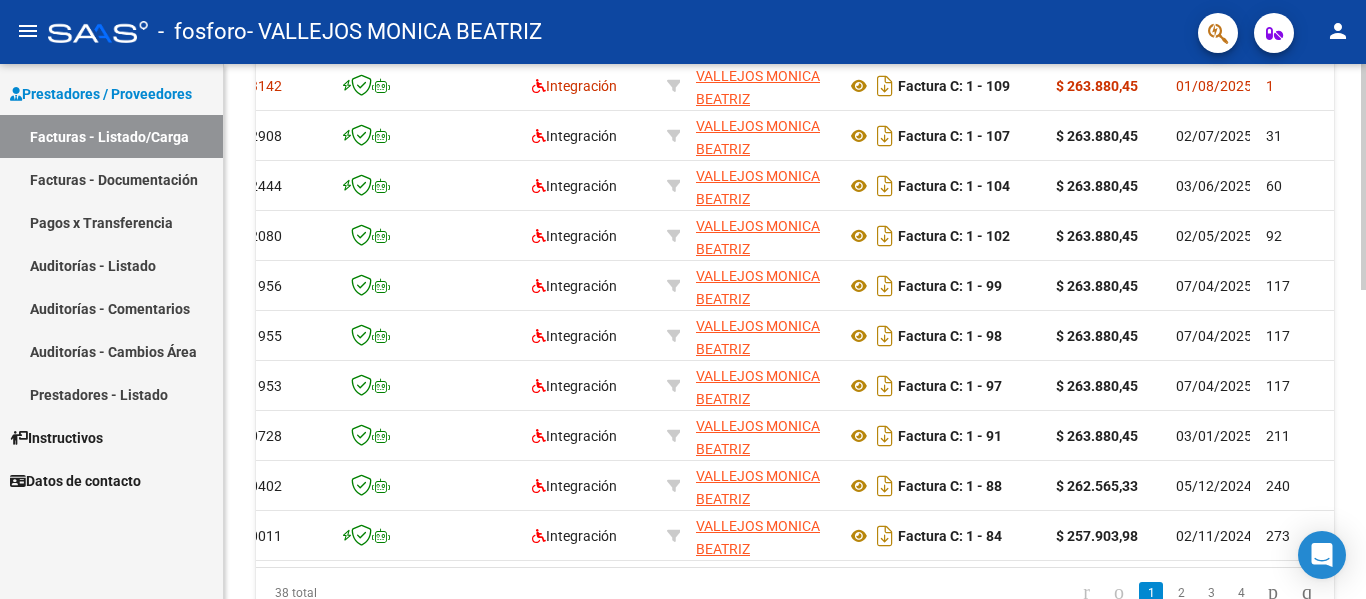 scroll, scrollTop: 0, scrollLeft: 0, axis: both 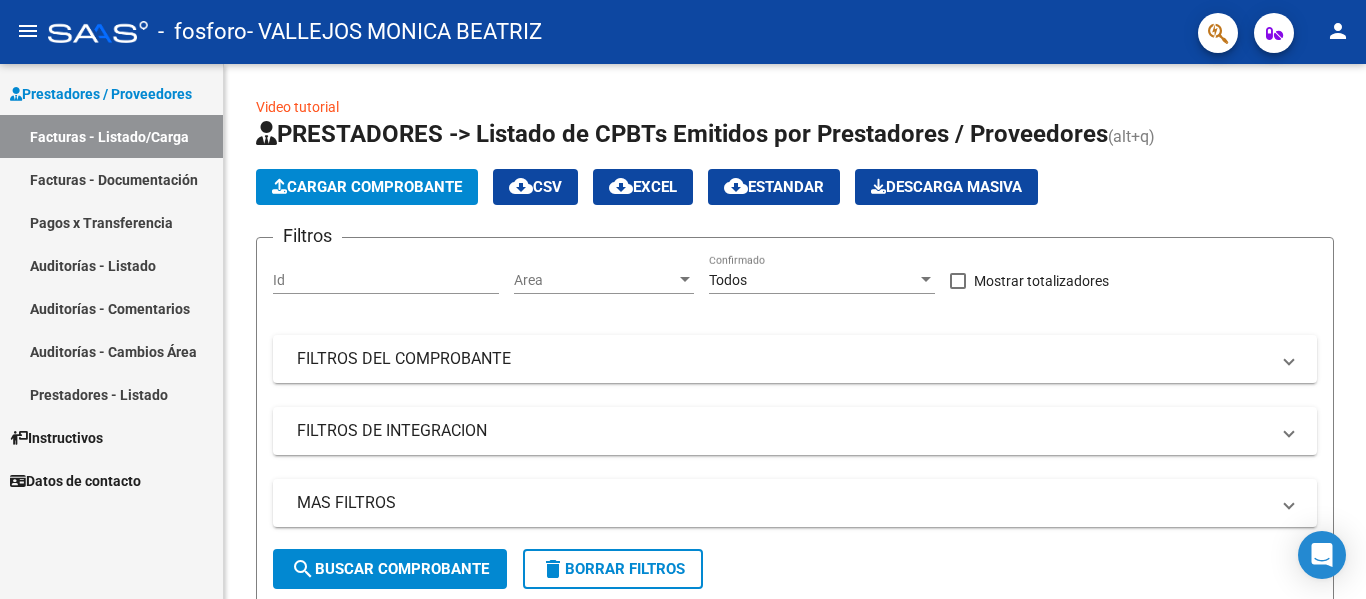 click on "person" 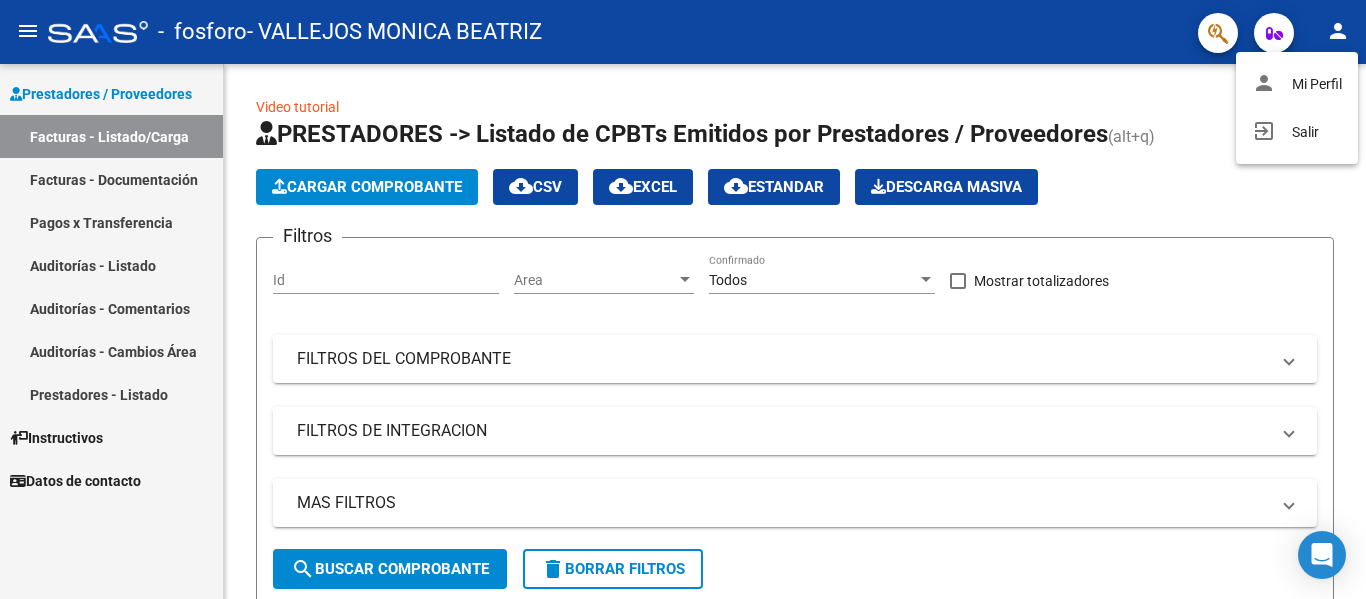 click at bounding box center [683, 299] 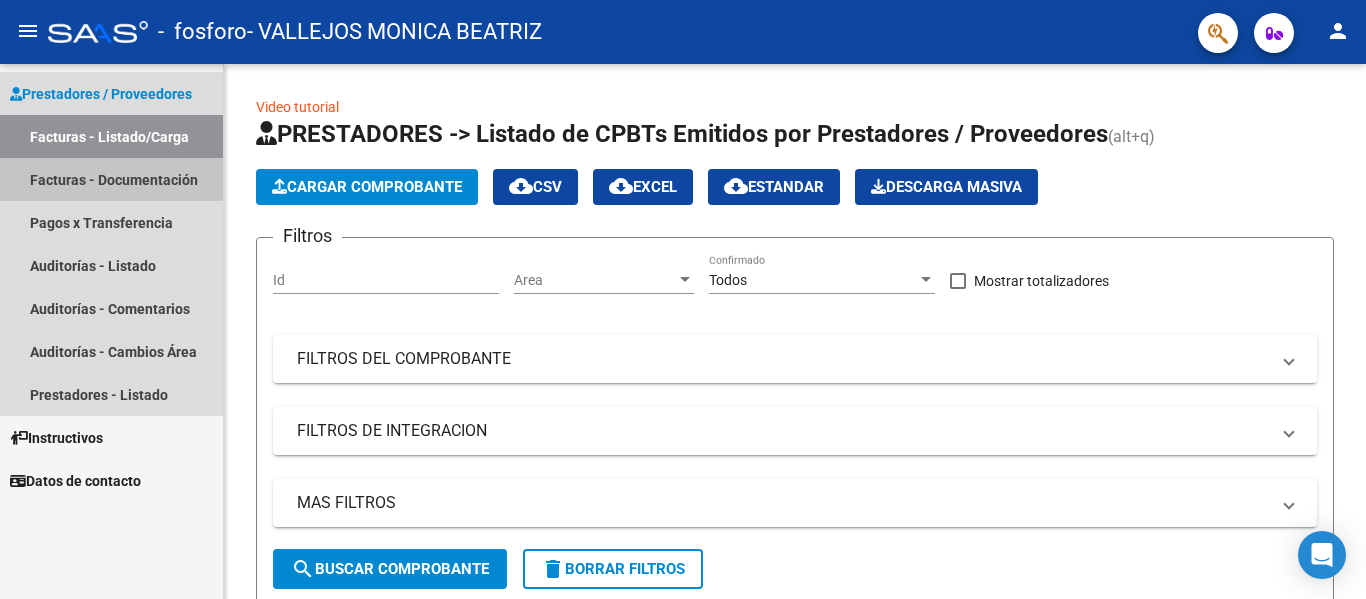 click on "Facturas - Documentación" at bounding box center (111, 179) 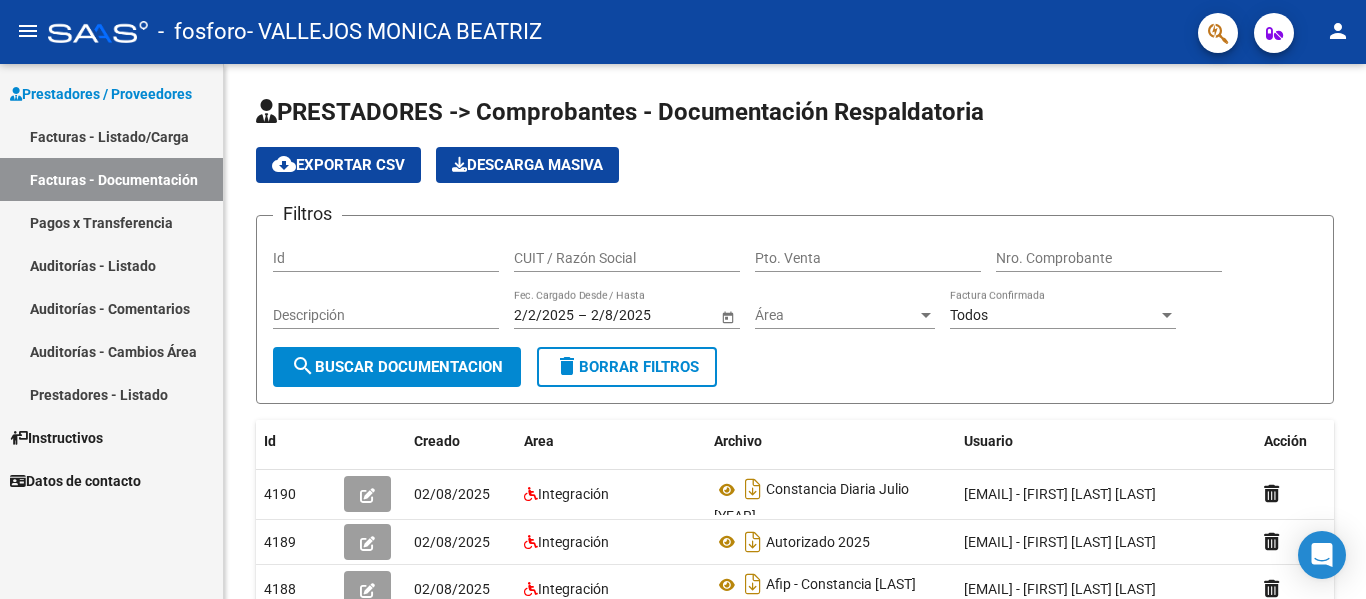 click on "person" 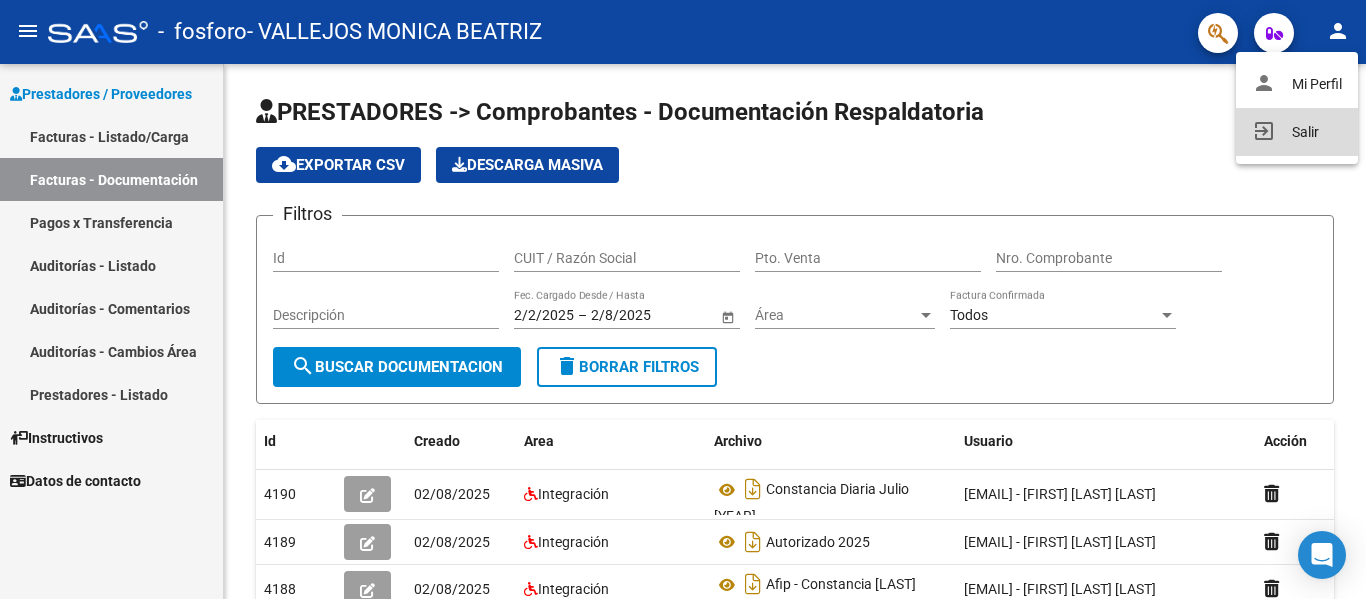 click on "exit_to_app  Salir" at bounding box center [1297, 132] 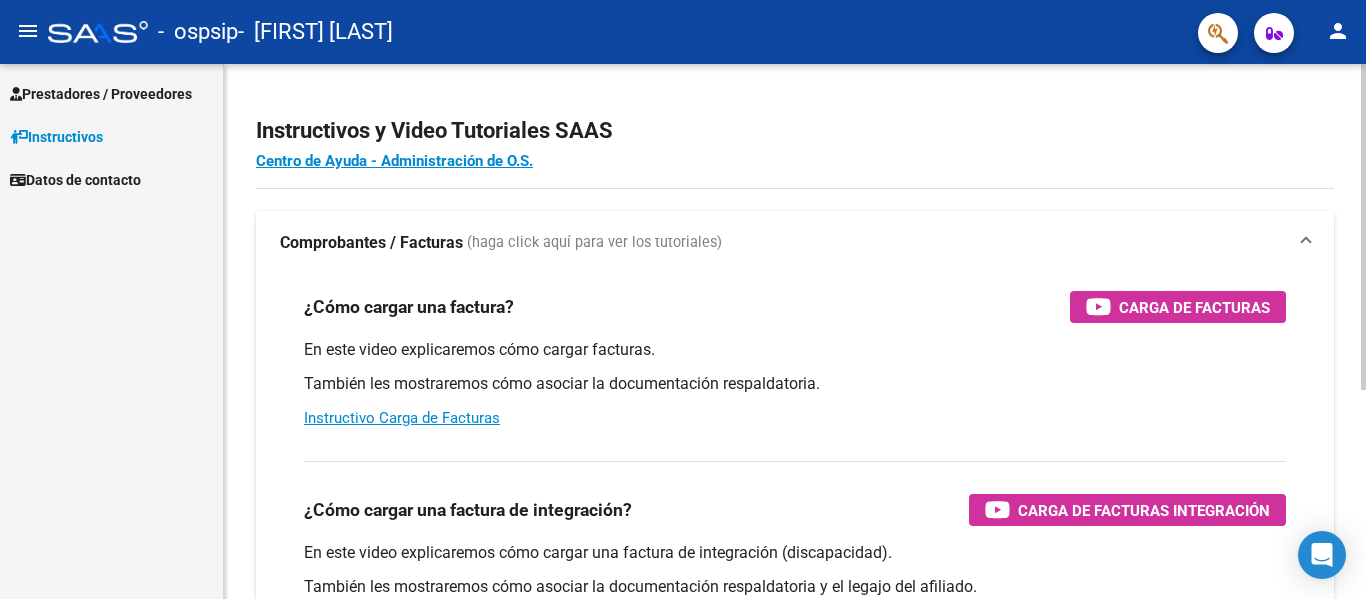 scroll, scrollTop: 0, scrollLeft: 0, axis: both 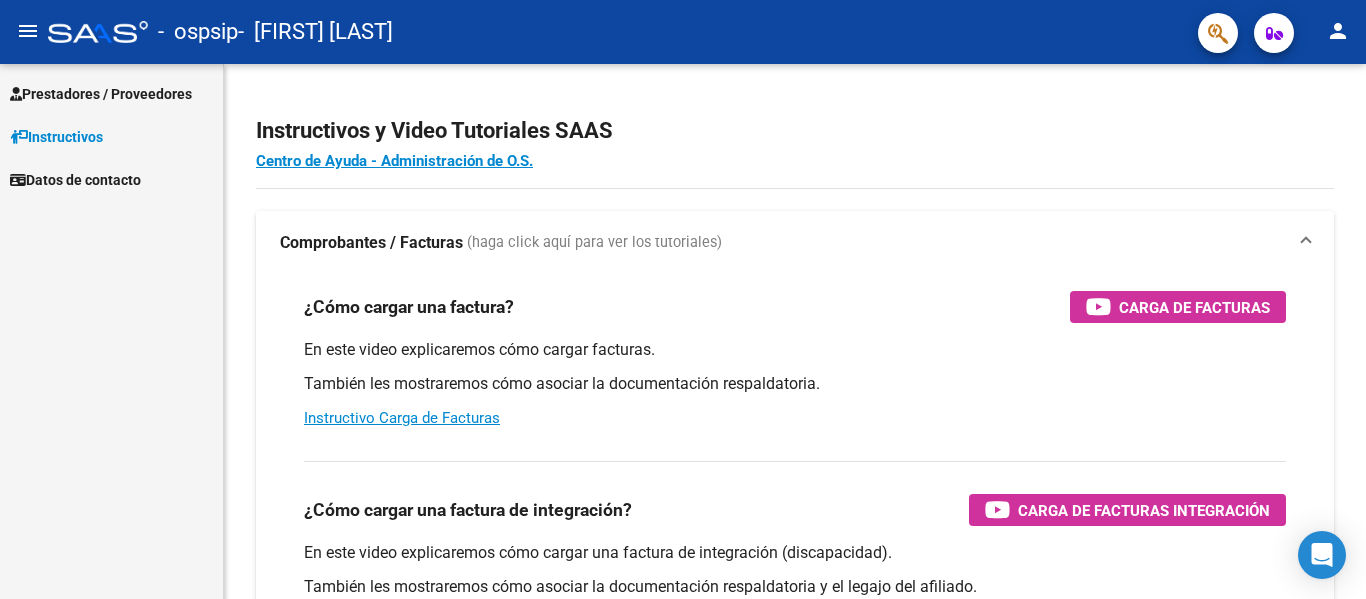 click on "Prestadores / Proveedores" at bounding box center [101, 94] 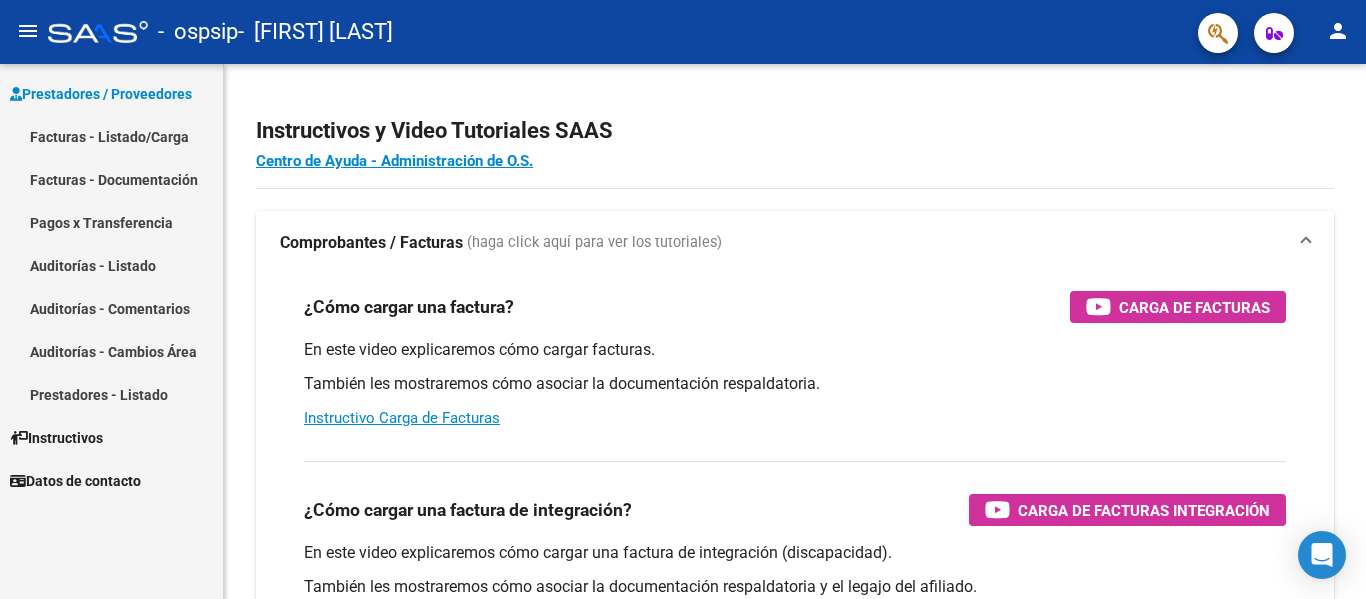 click on "Facturas - Listado/Carga" at bounding box center [111, 136] 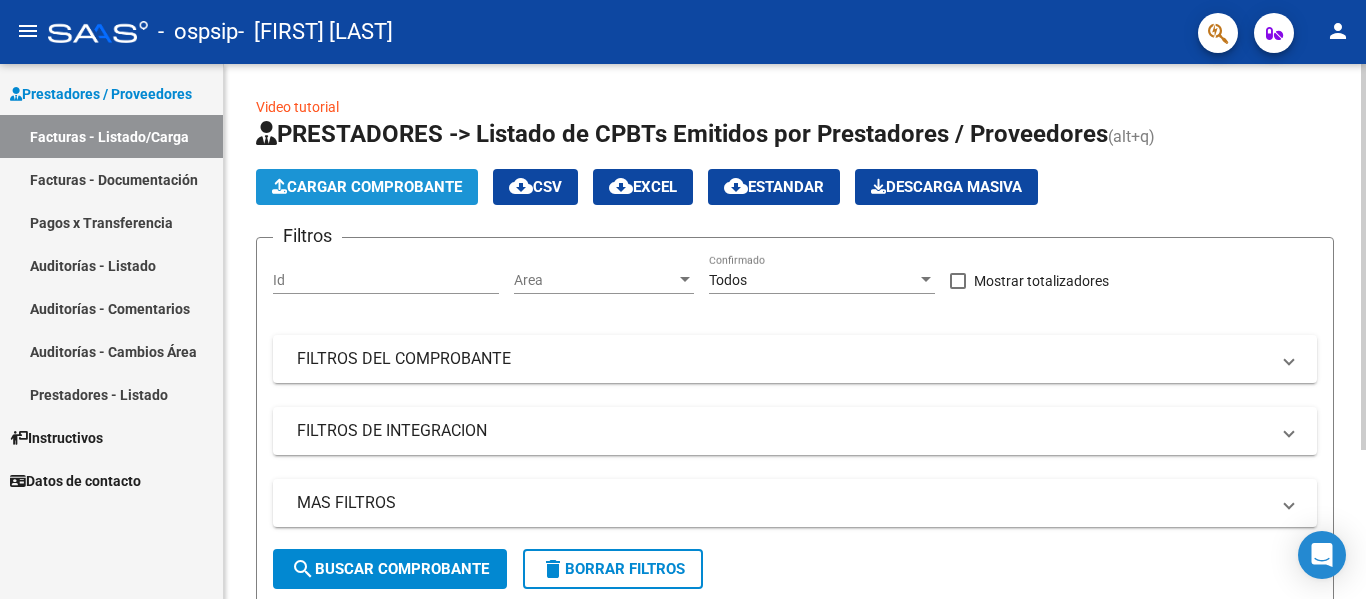 click on "Cargar Comprobante" 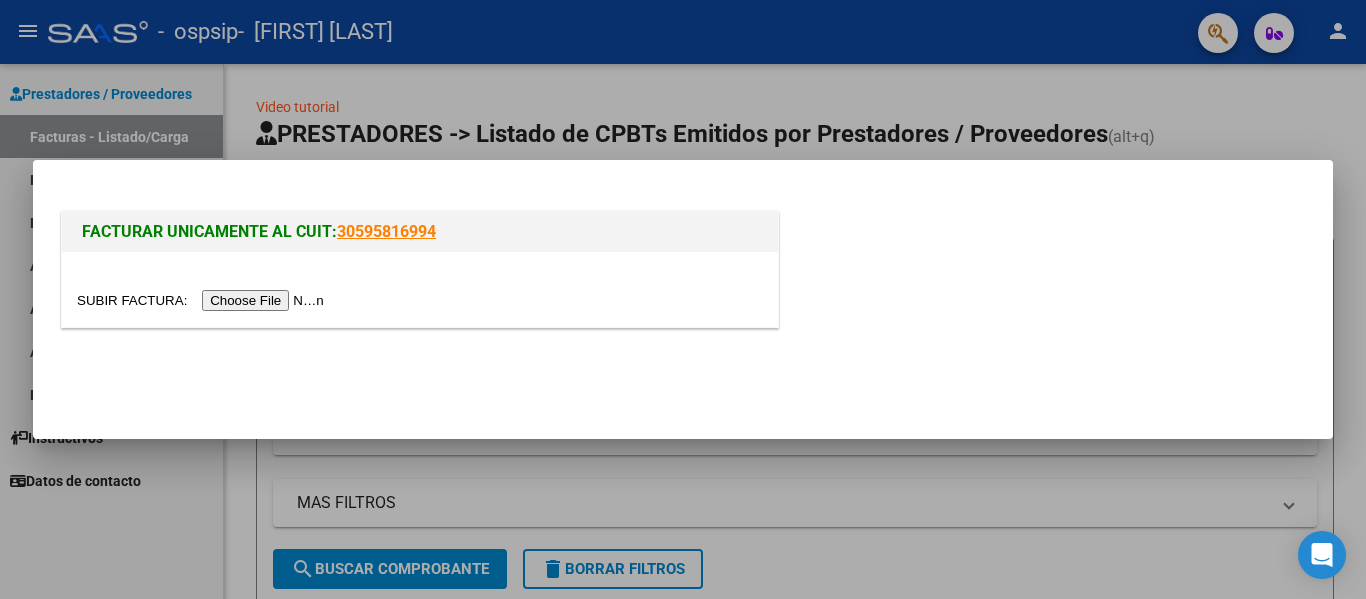 click at bounding box center (203, 300) 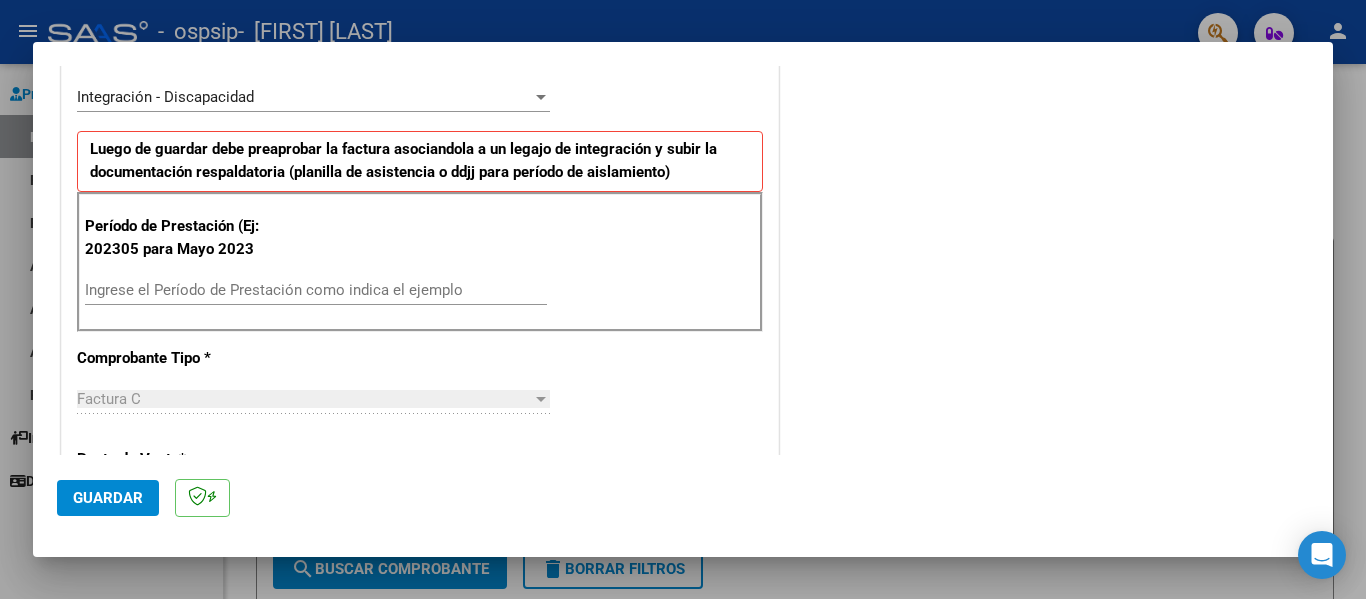 scroll, scrollTop: 500, scrollLeft: 0, axis: vertical 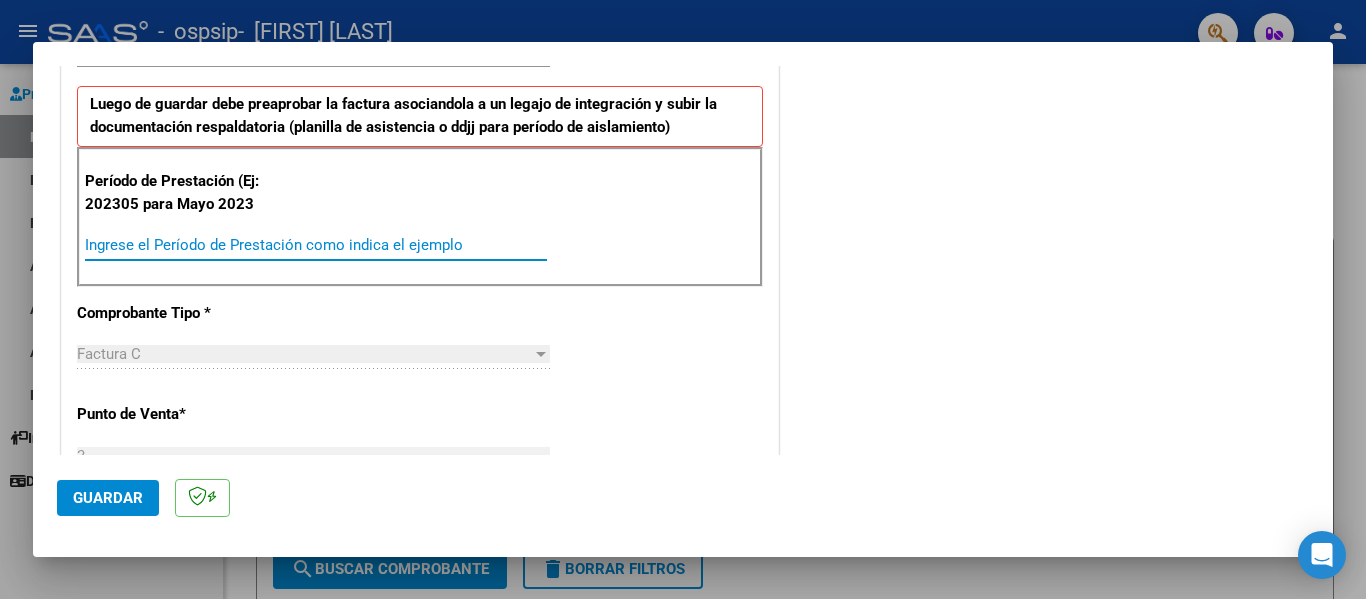 click on "Ingrese el Período de Prestación como indica el ejemplo" at bounding box center (316, 245) 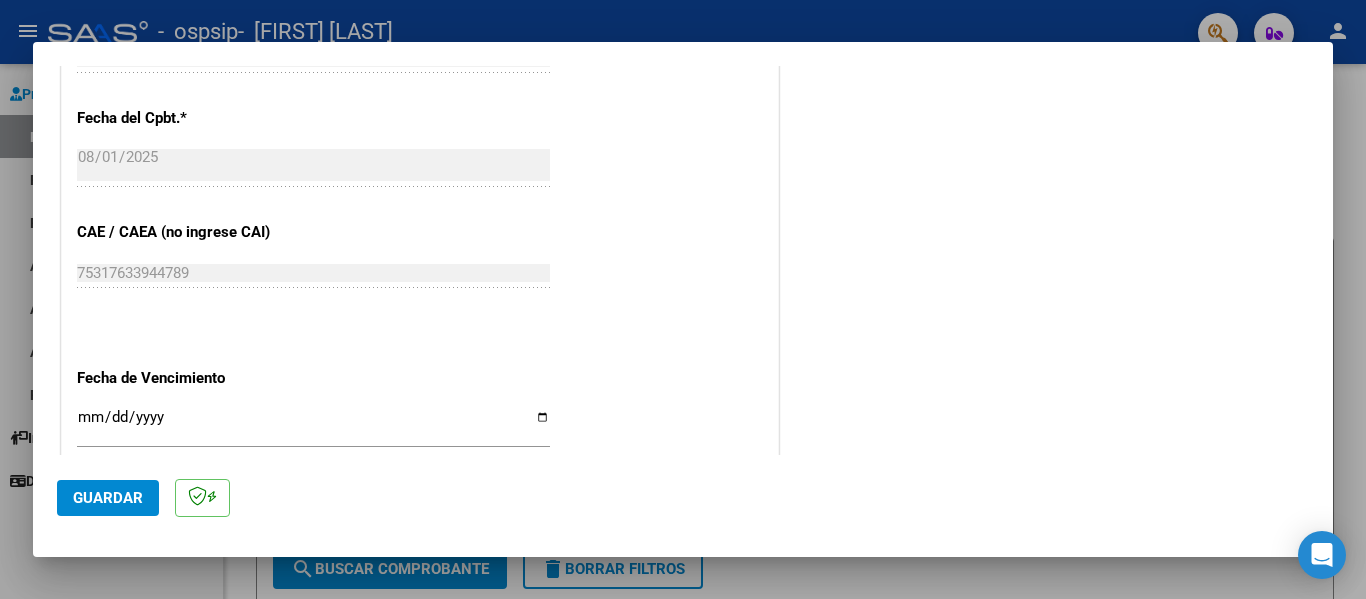 scroll, scrollTop: 1200, scrollLeft: 0, axis: vertical 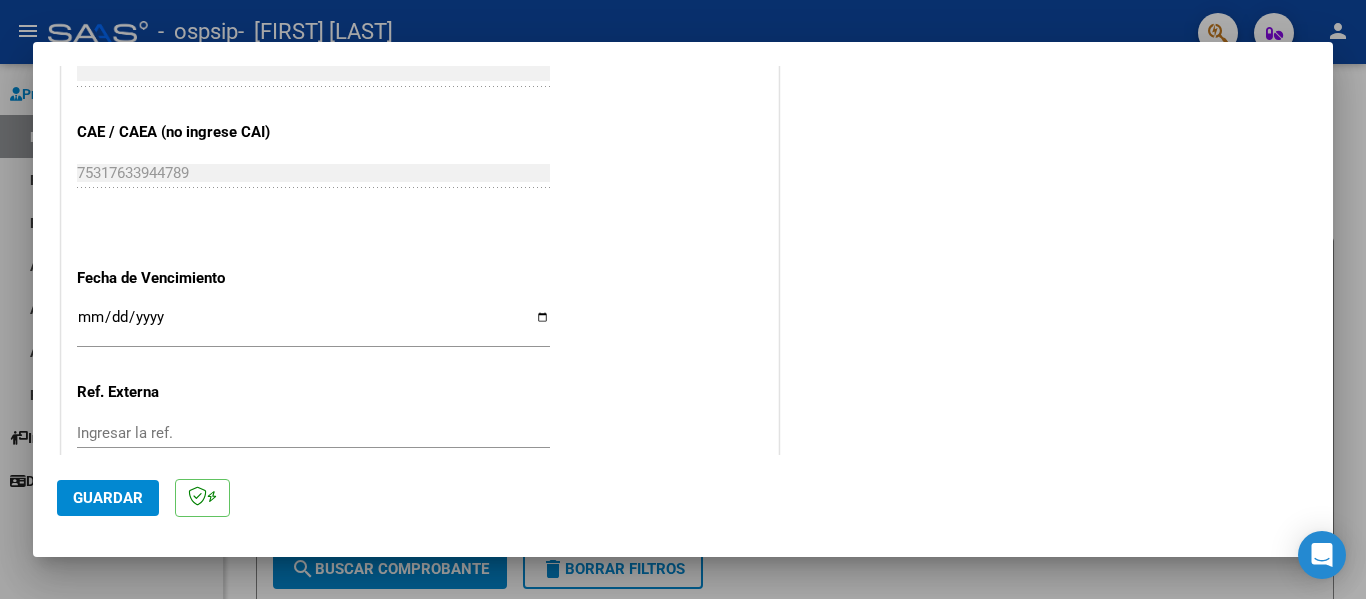 type on "202507" 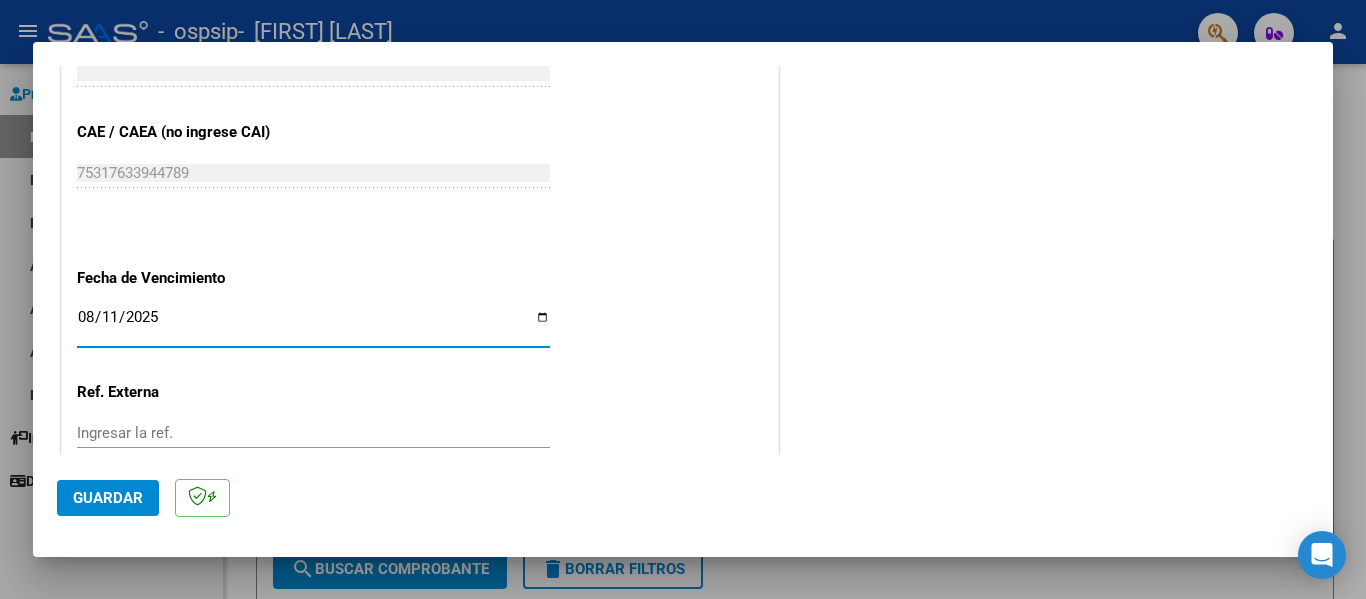 type on "2025-08-11" 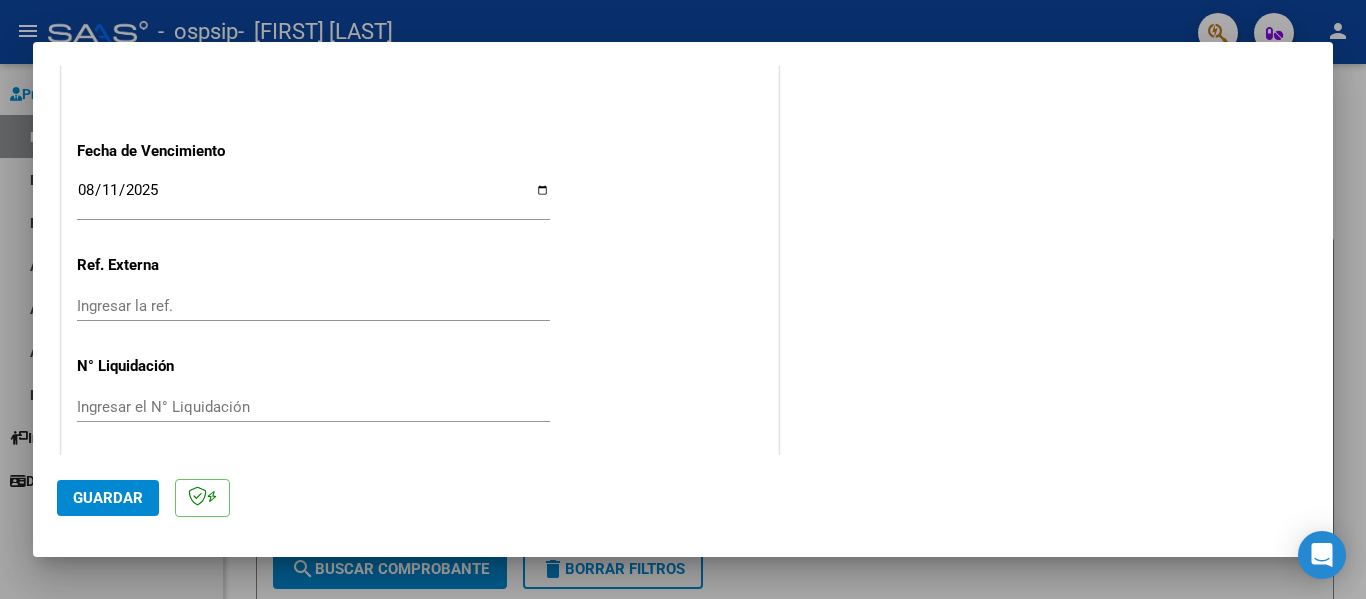 scroll, scrollTop: 1333, scrollLeft: 0, axis: vertical 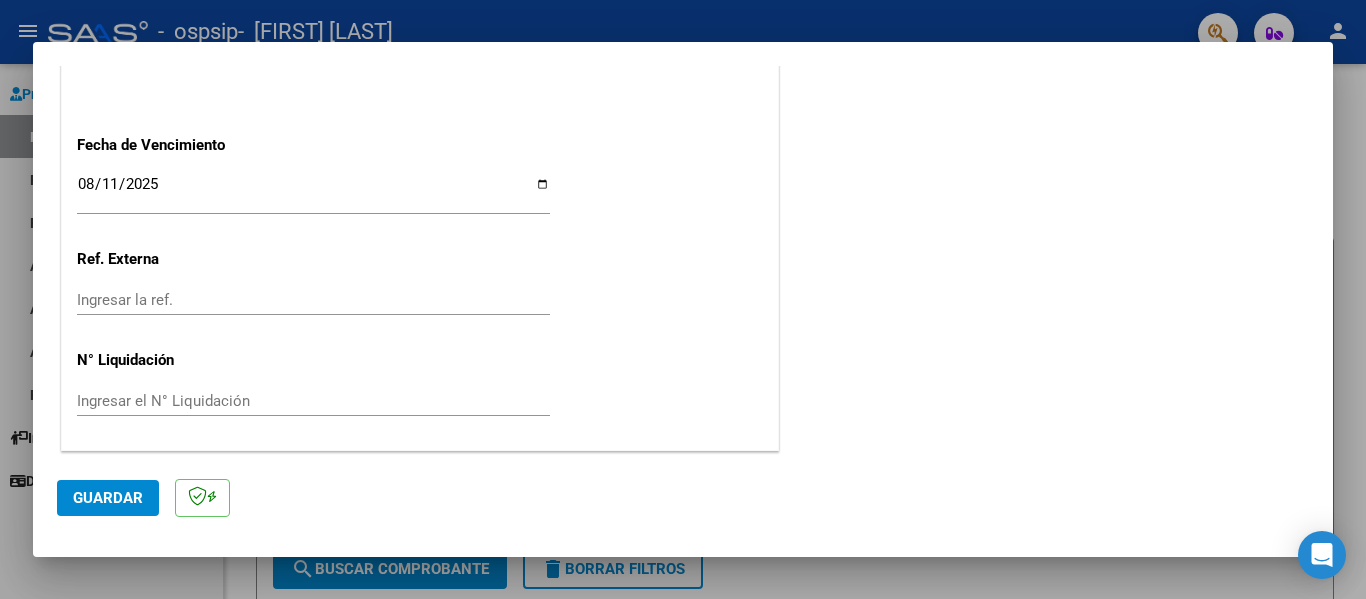 click on "Guardar" 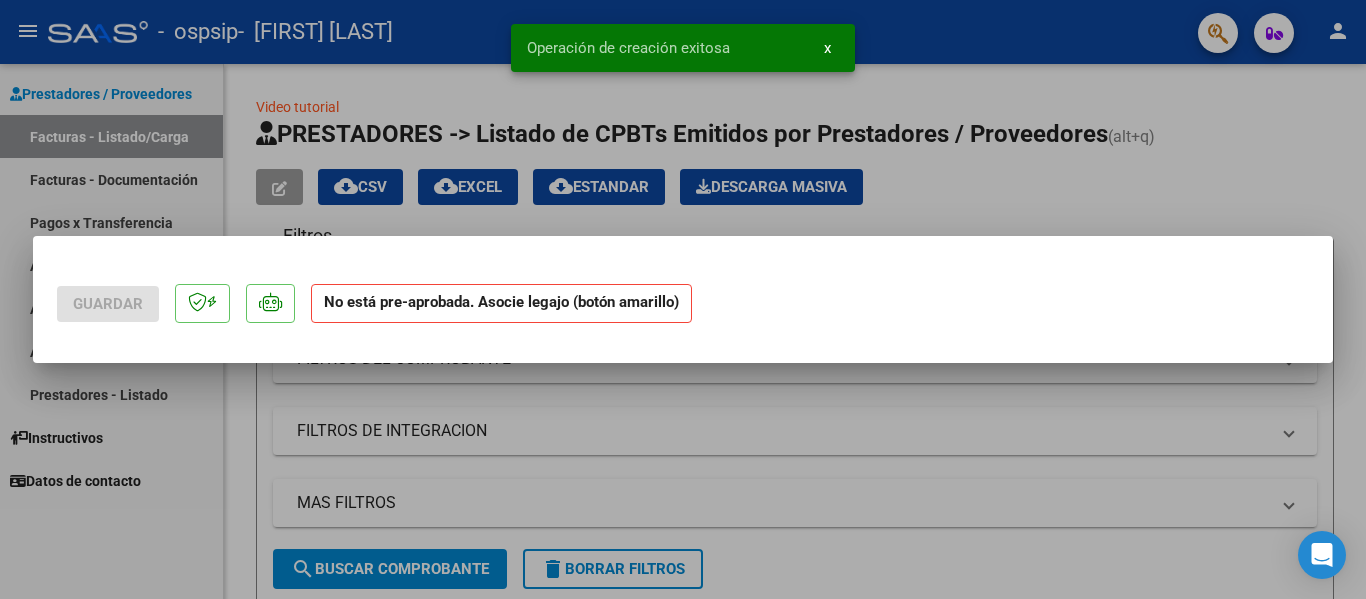 scroll, scrollTop: 0, scrollLeft: 0, axis: both 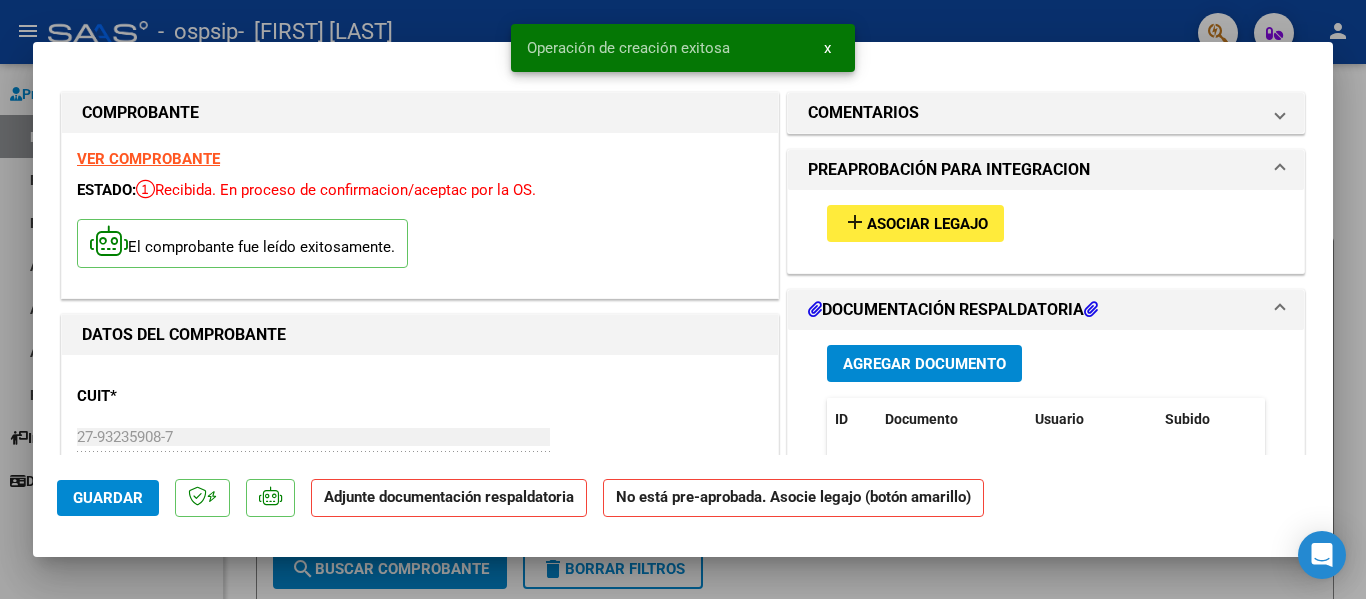 click on "Asociar Legajo" at bounding box center (927, 224) 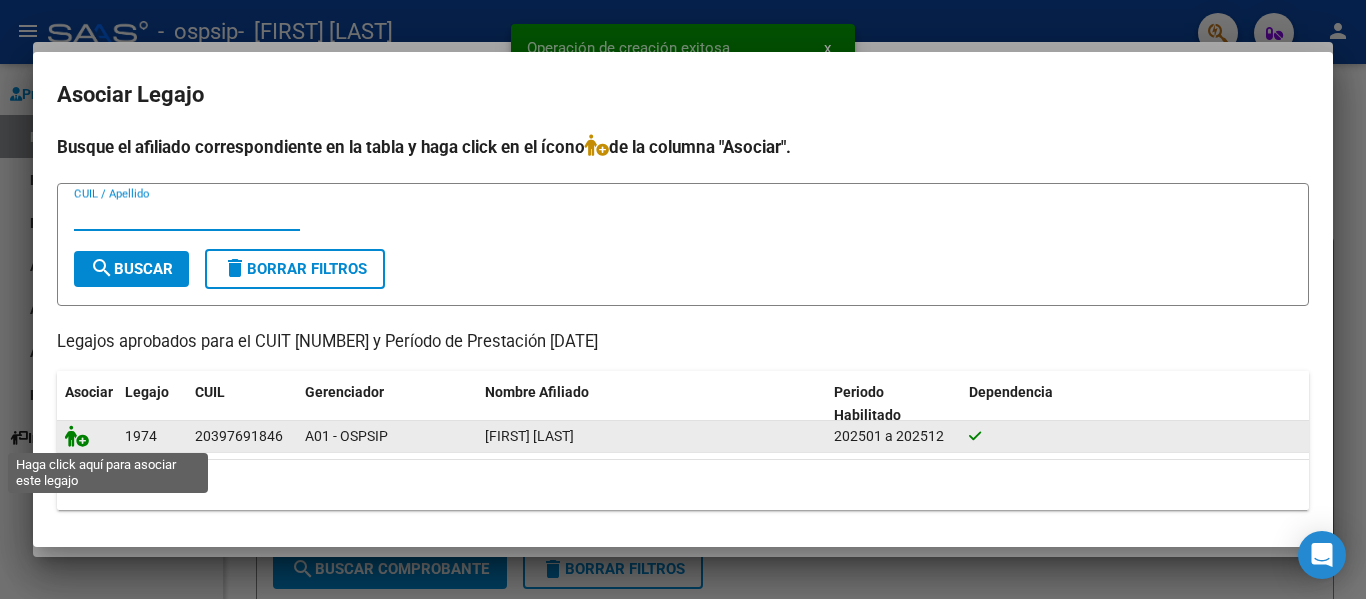click 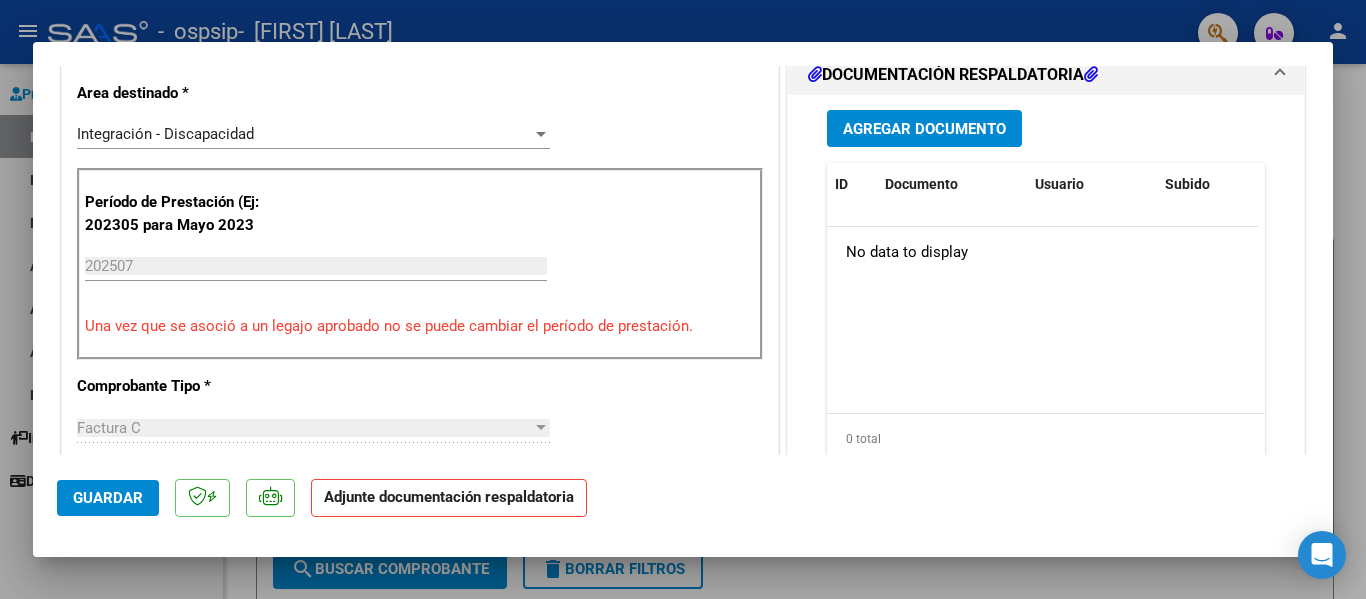 scroll, scrollTop: 500, scrollLeft: 0, axis: vertical 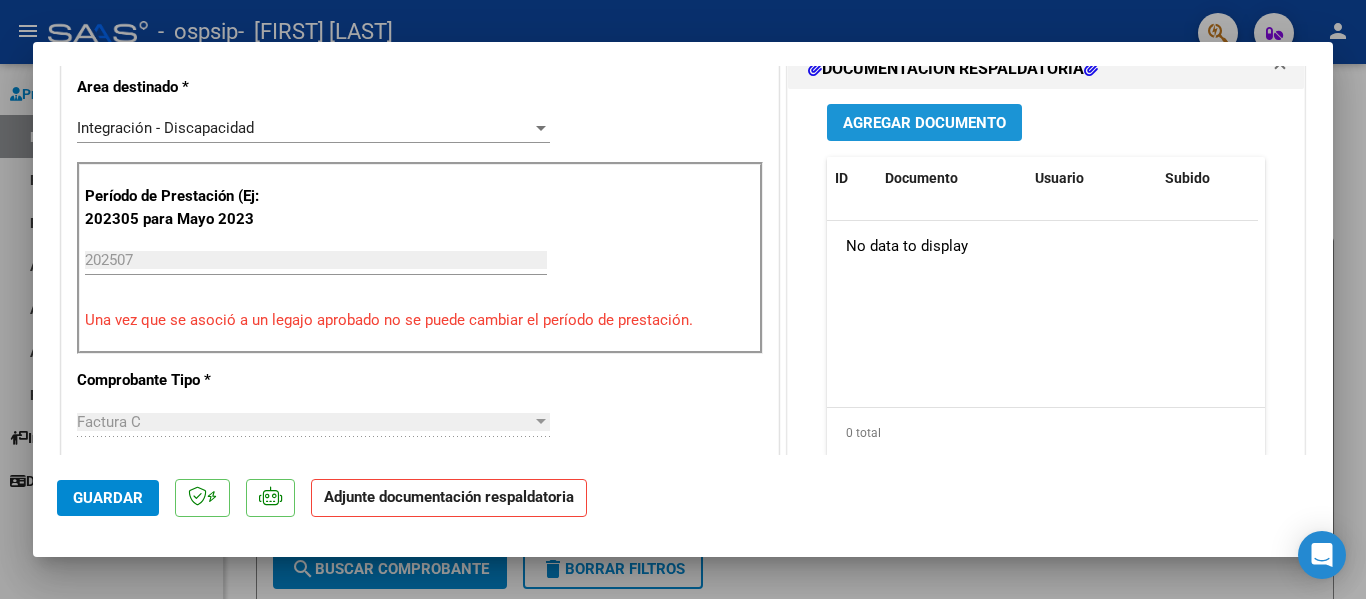 click on "Agregar Documento" at bounding box center [924, 123] 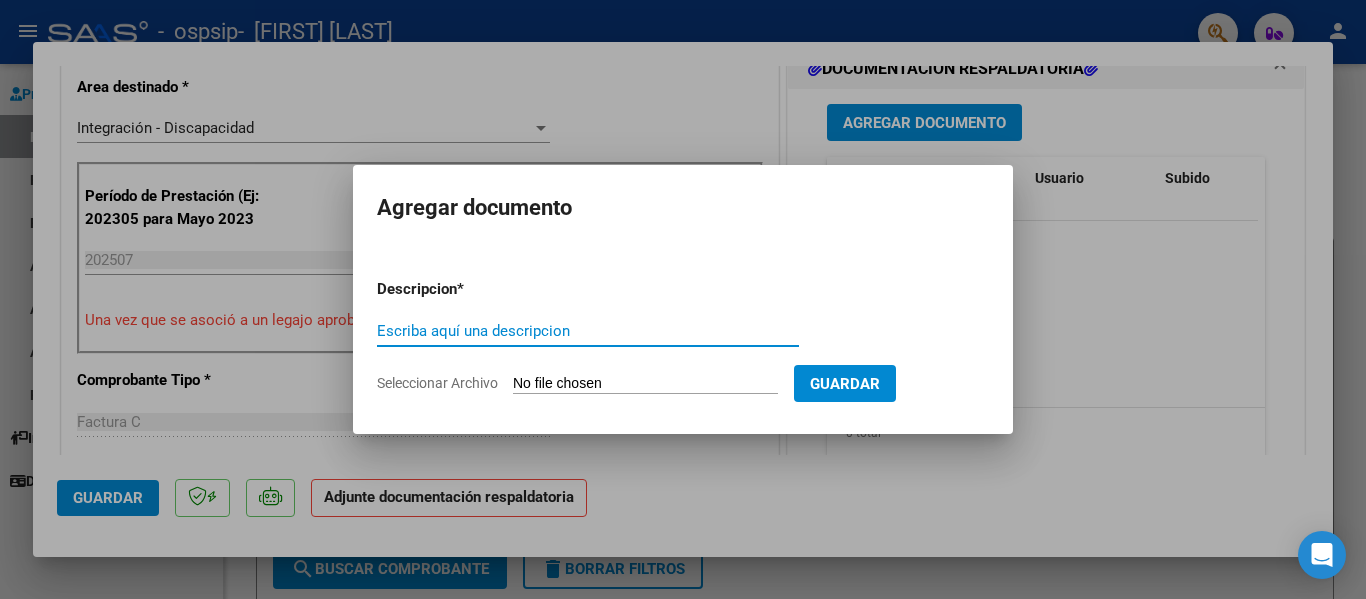 click on "Seleccionar Archivo" at bounding box center (645, 384) 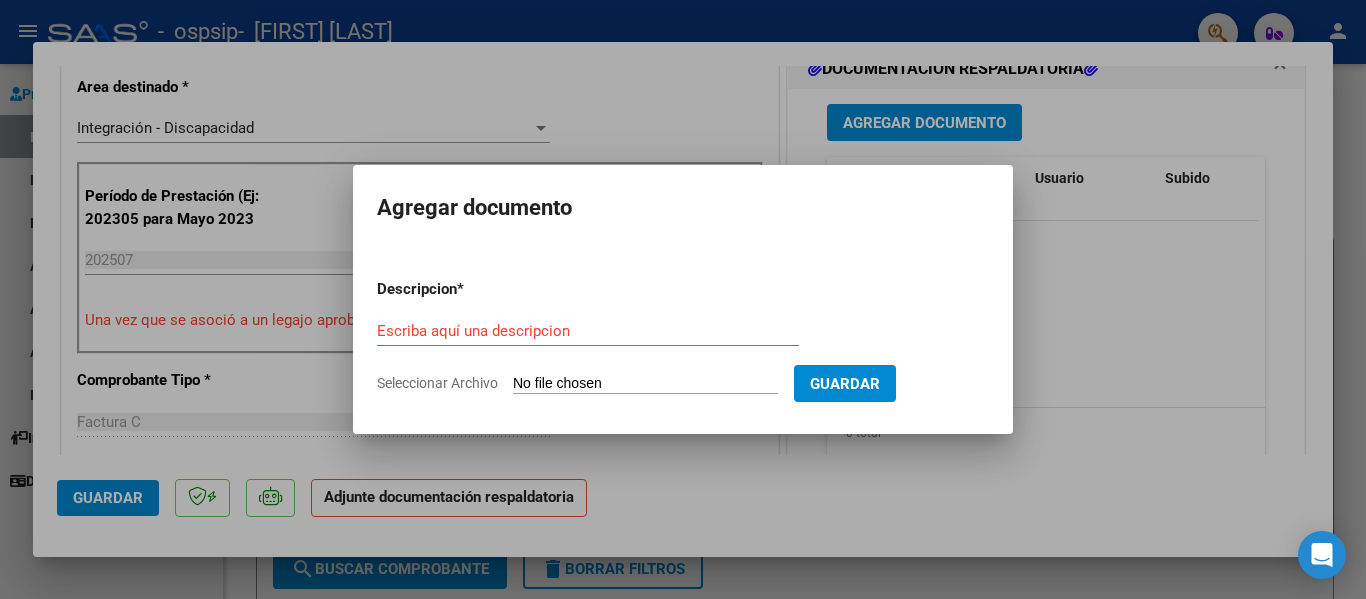 type on "C:\fakepath\27932359087_011_00003_00001112.pdf" 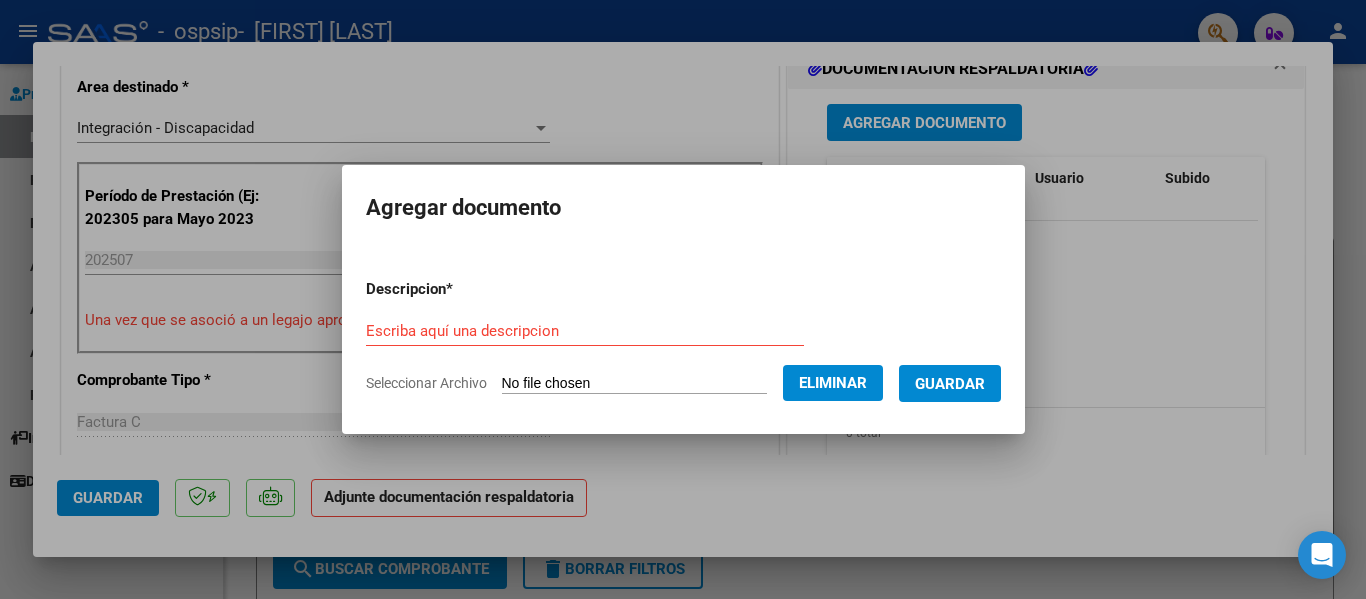 click on "Escriba aquí una descripcion" at bounding box center (585, 340) 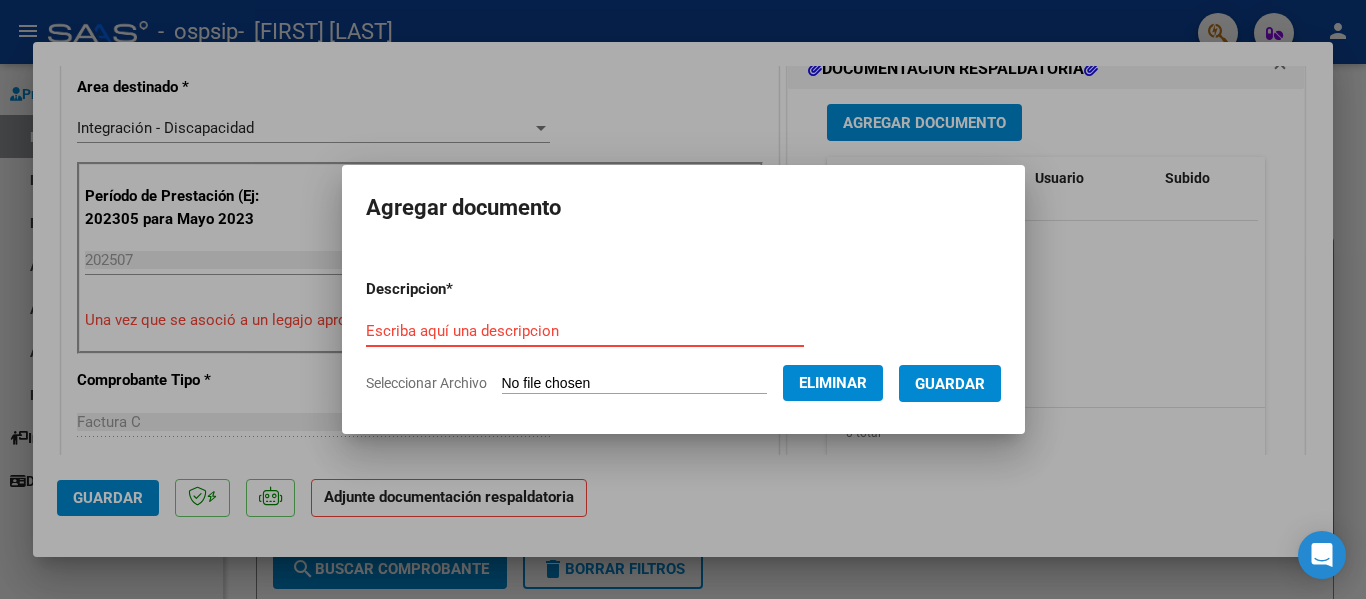 paste on "27932359087_011_00003_00001112" 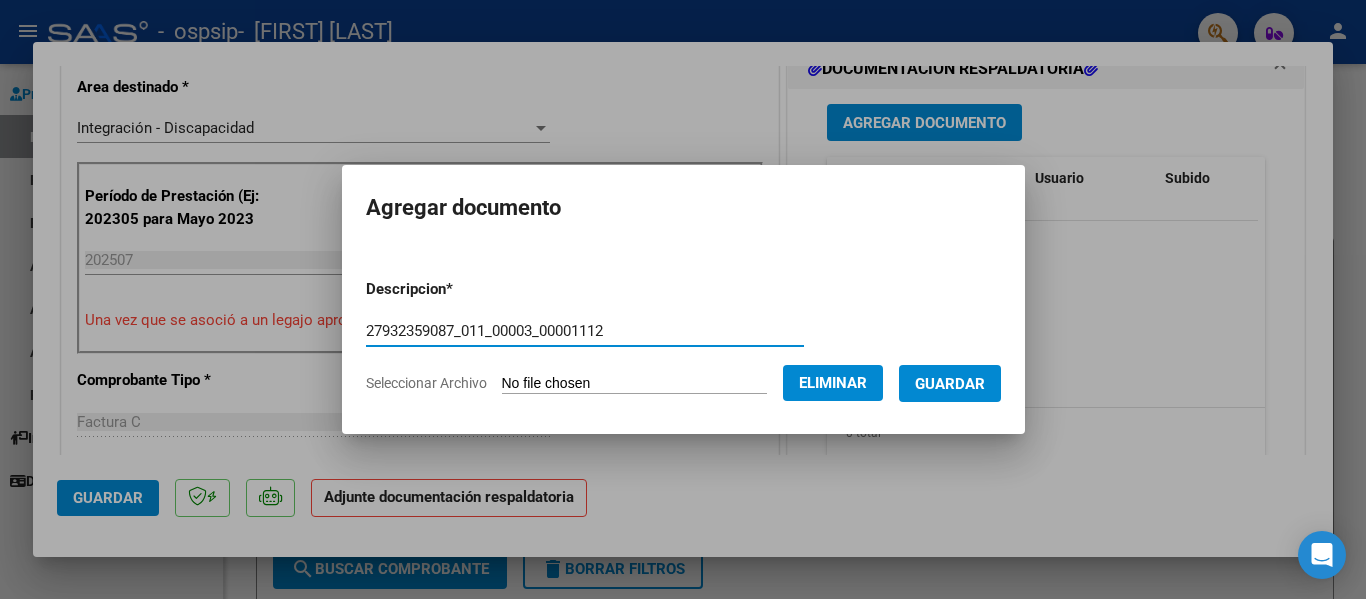 type on "27932359087_011_00003_00001112" 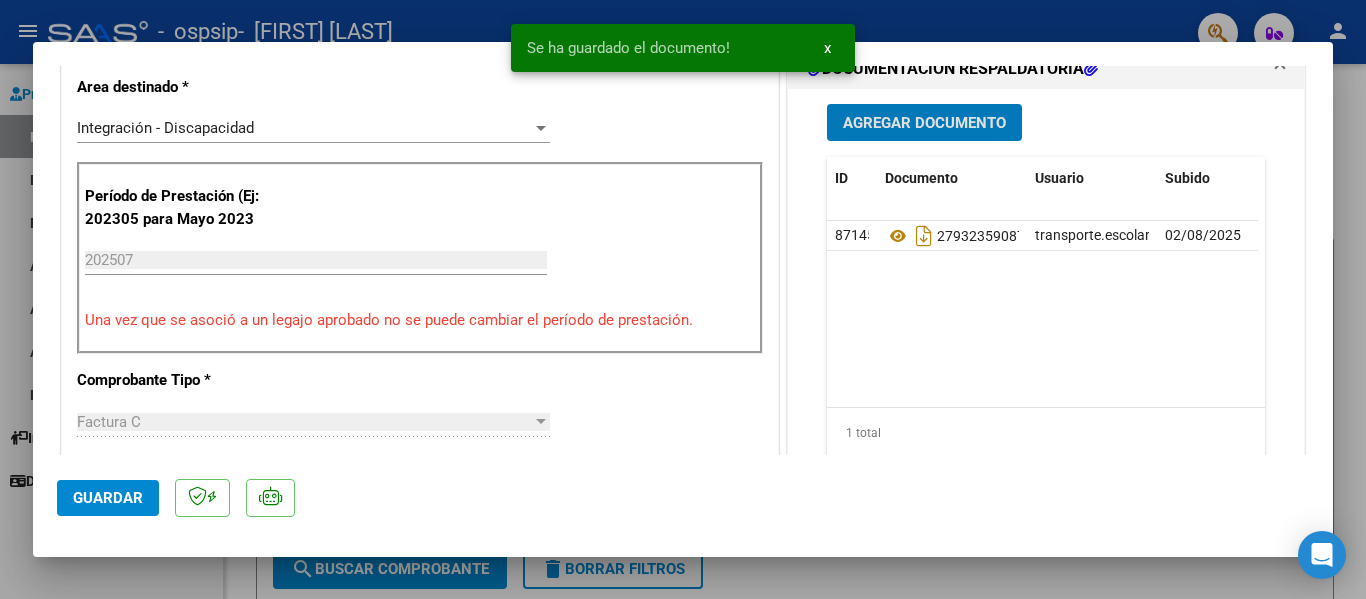 click on "Agregar Documento" at bounding box center (924, 123) 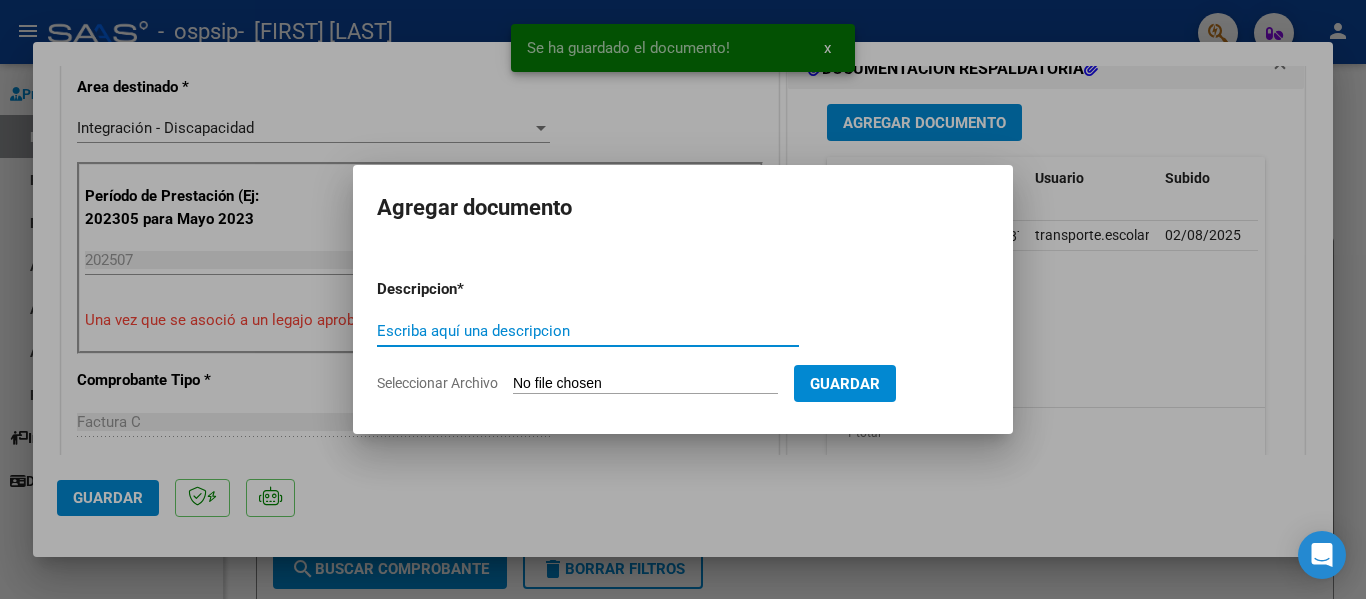 click on "Seleccionar Archivo" at bounding box center [645, 384] 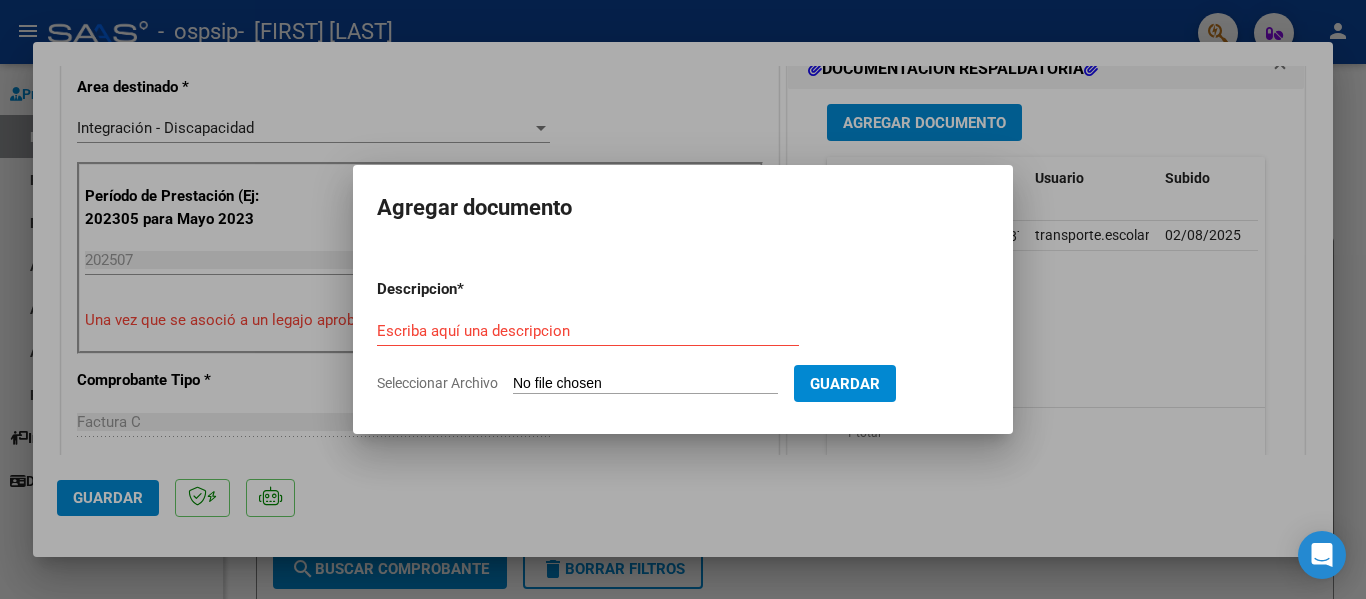 type on "C:\fakepath\ASISTENCIA DIARIA JULIO 2025.pdf" 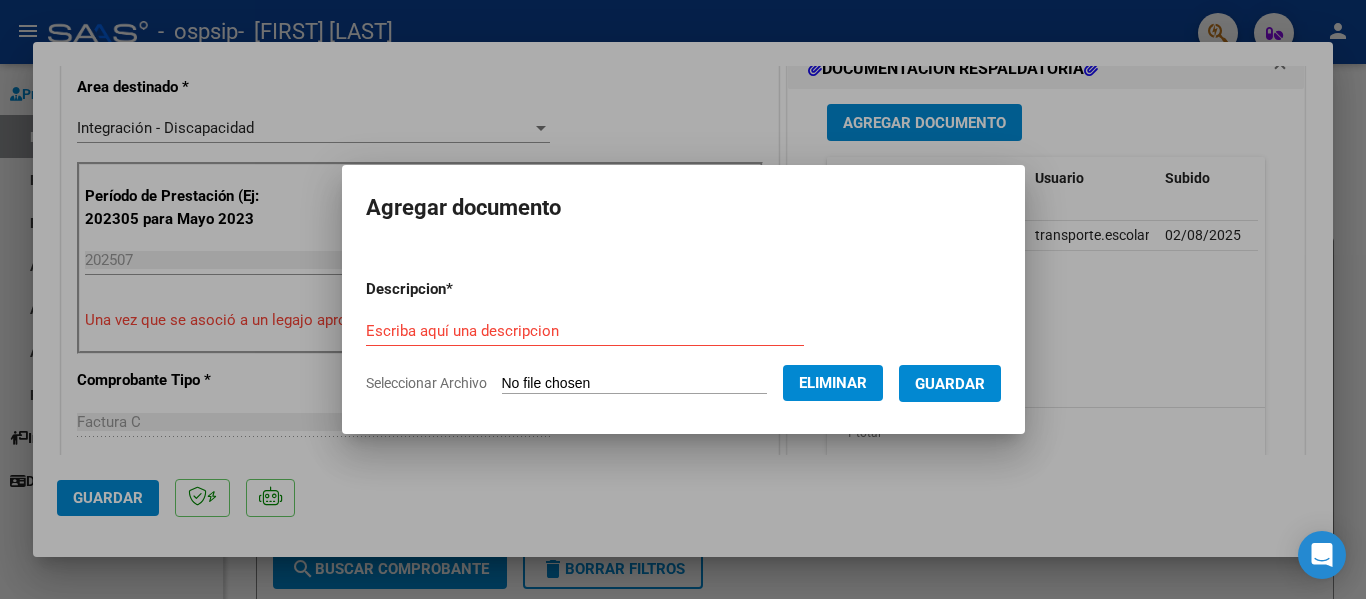 click on "Escriba aquí una descripcion" at bounding box center (585, 331) 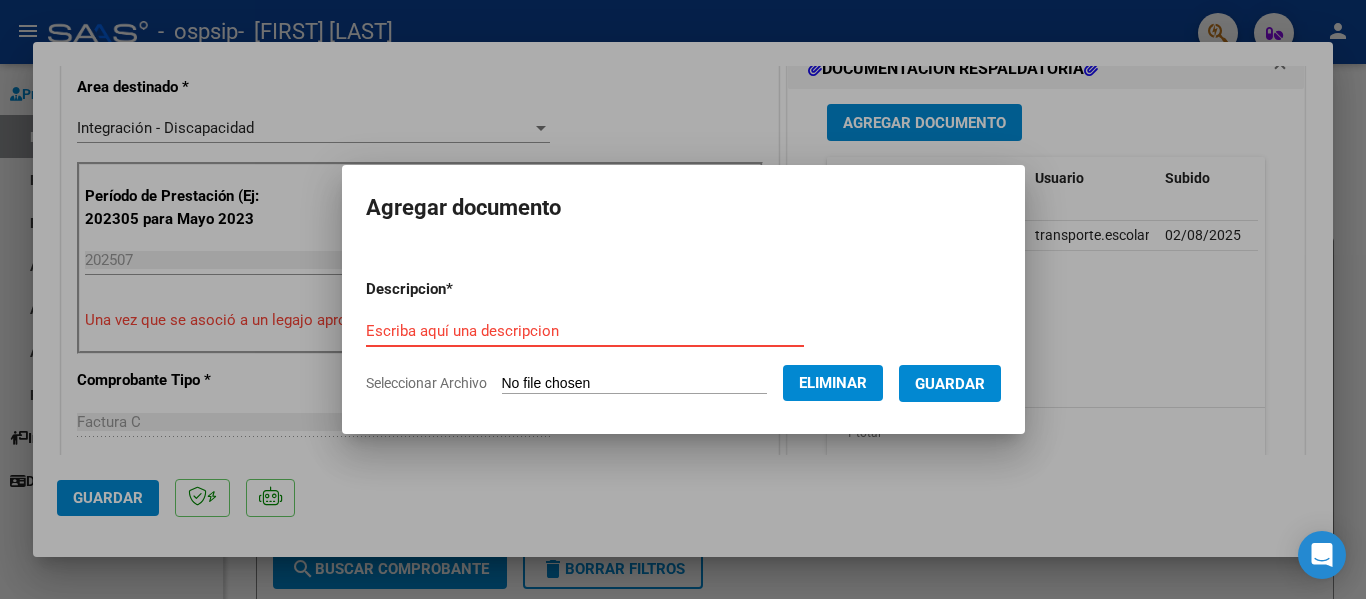 paste on "ASISTENCIA DIARIA JULIO 2025" 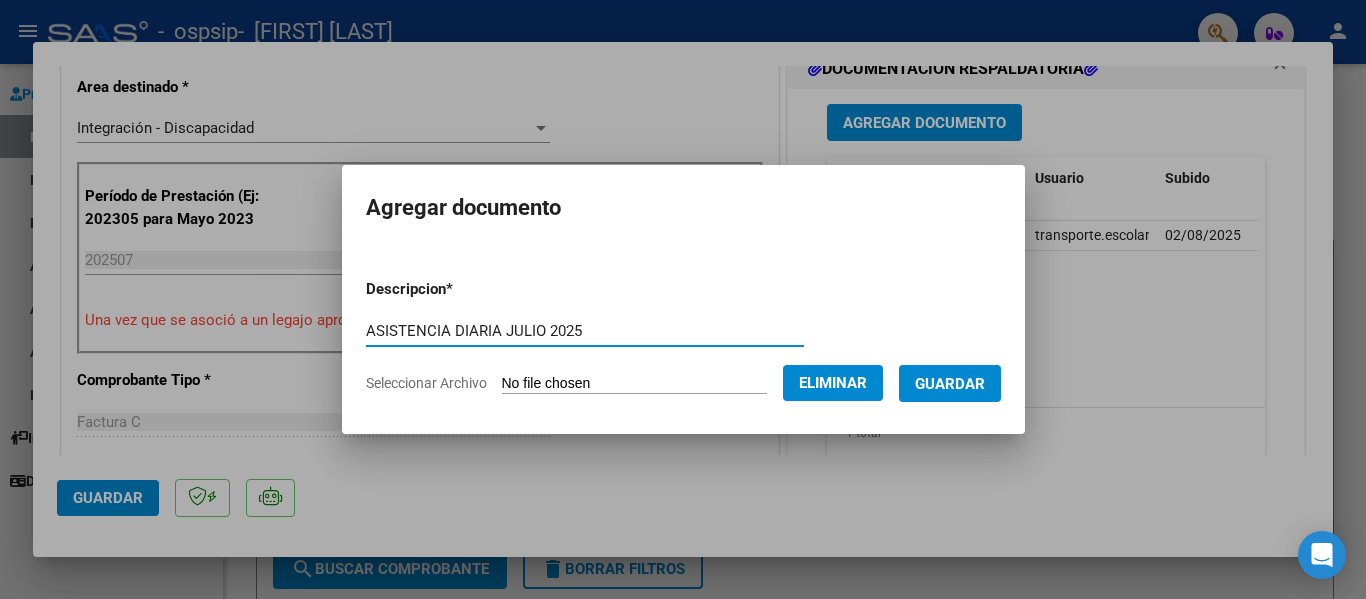 type on "ASISTENCIA DIARIA JULIO 2025" 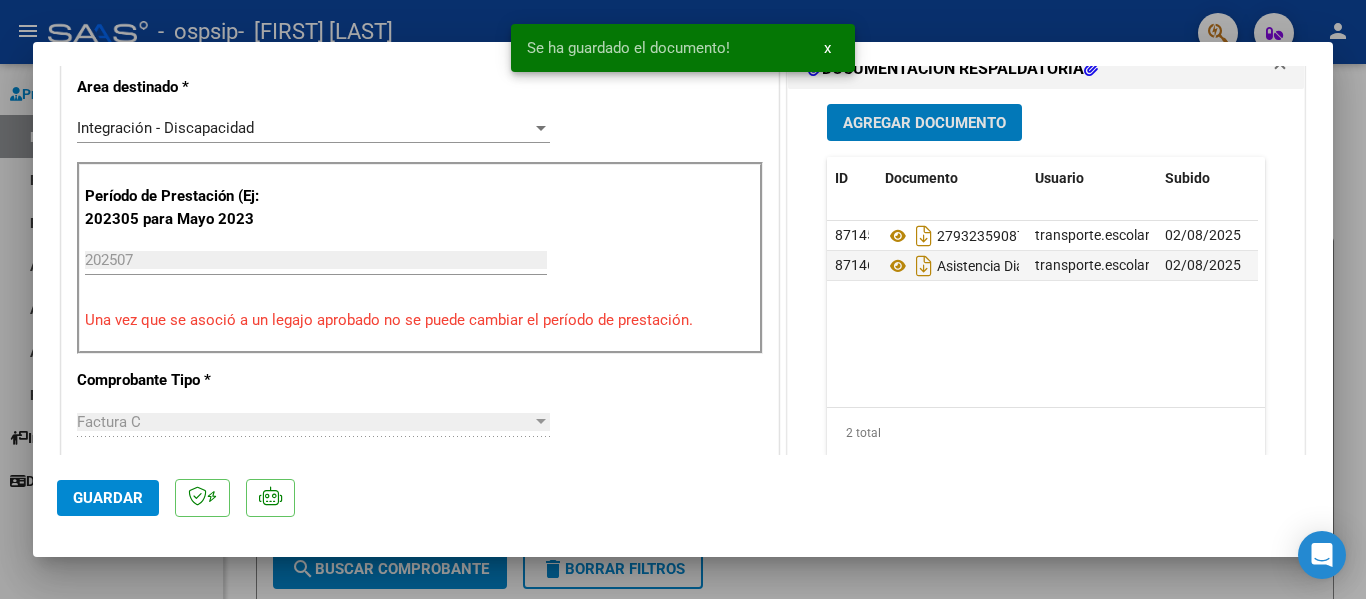 click on "Agregar Documento" at bounding box center (924, 123) 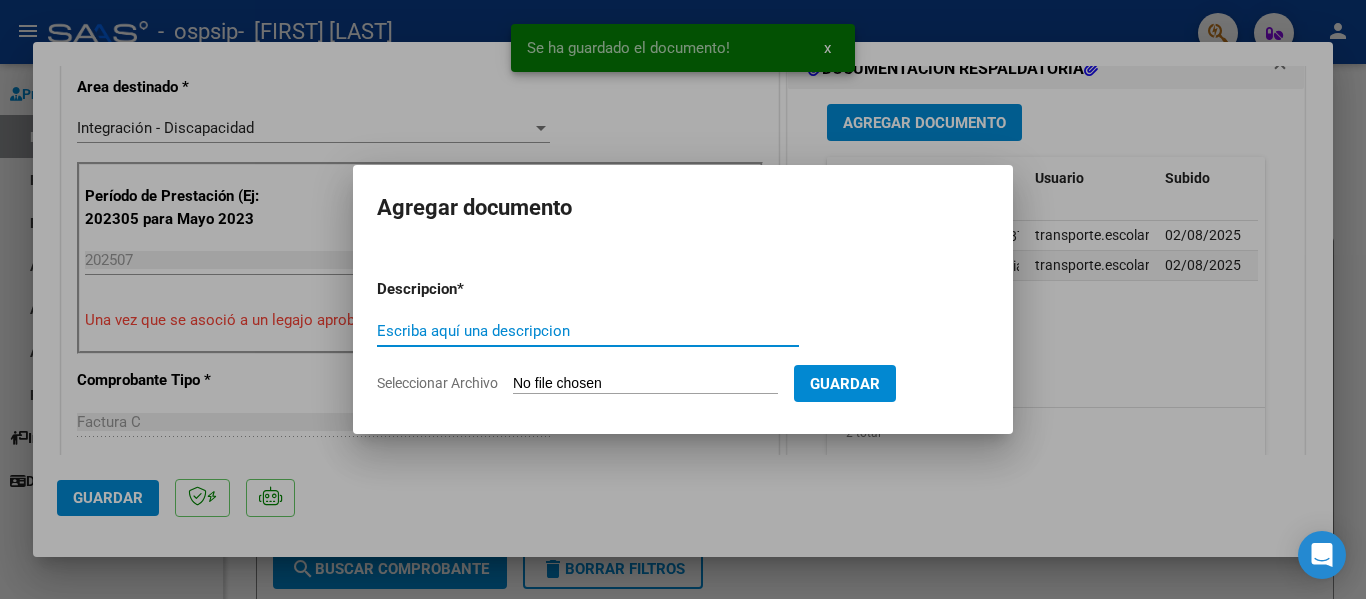 click on "Seleccionar Archivo" at bounding box center [645, 384] 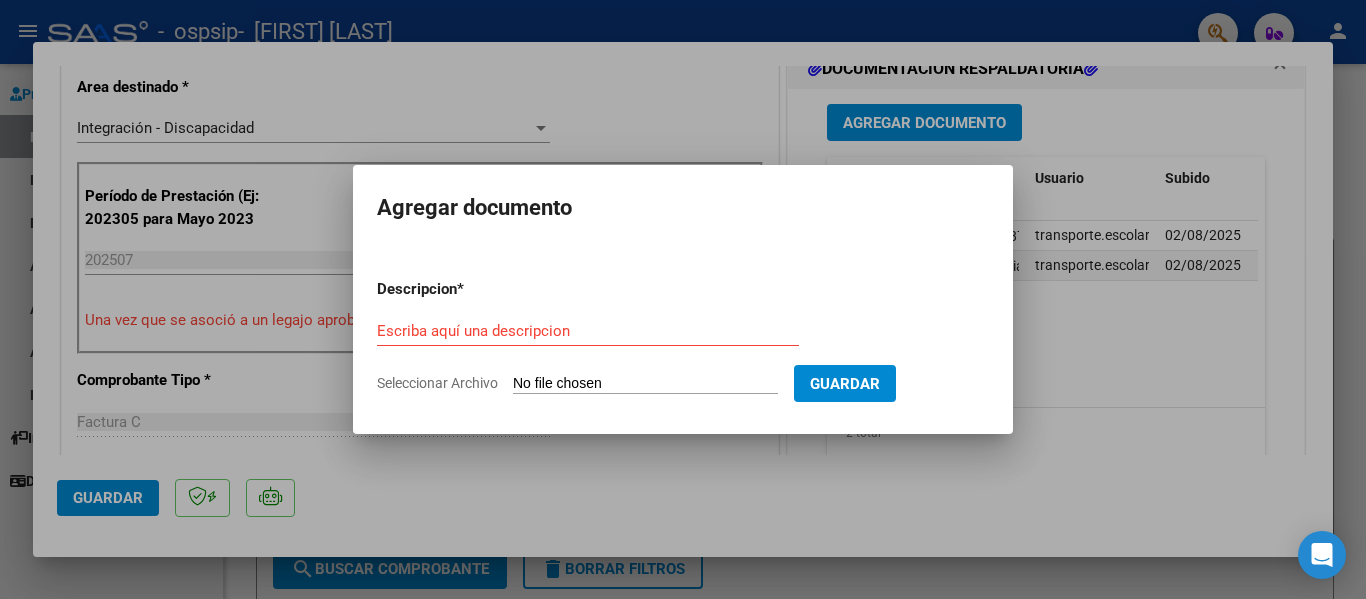 type on "C:\fakepath\AUTORIZACION 2025 TRANSPORTE.pdf" 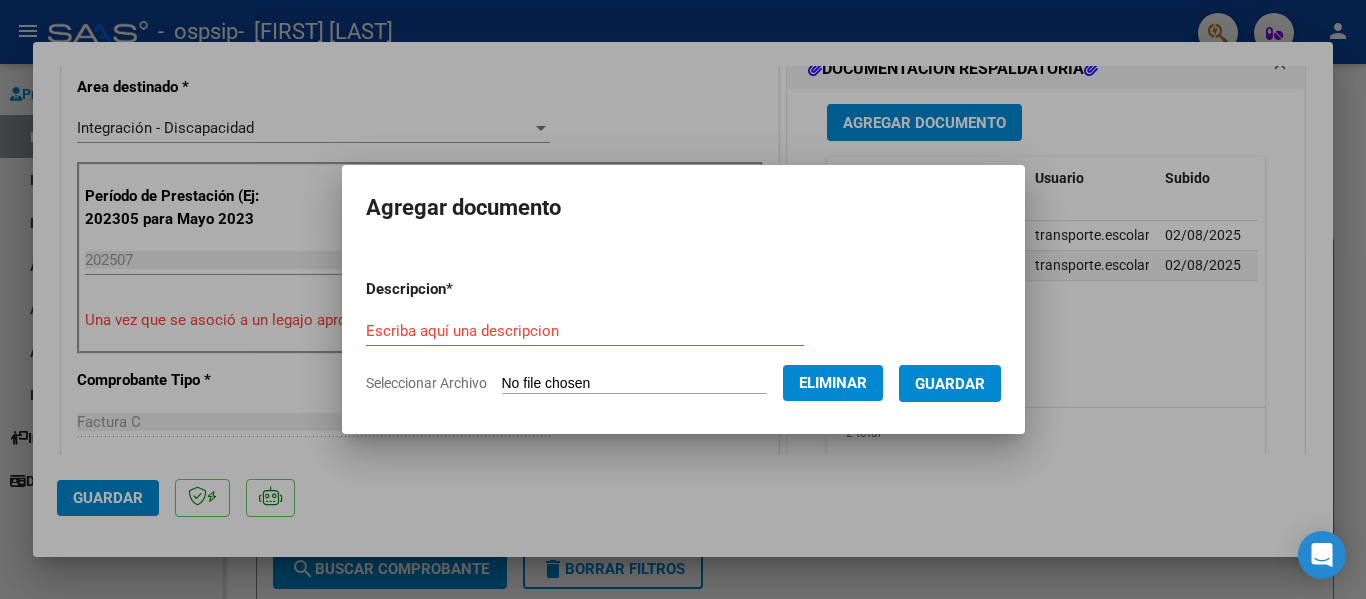 click on "Escriba aquí una descripcion" at bounding box center (585, 331) 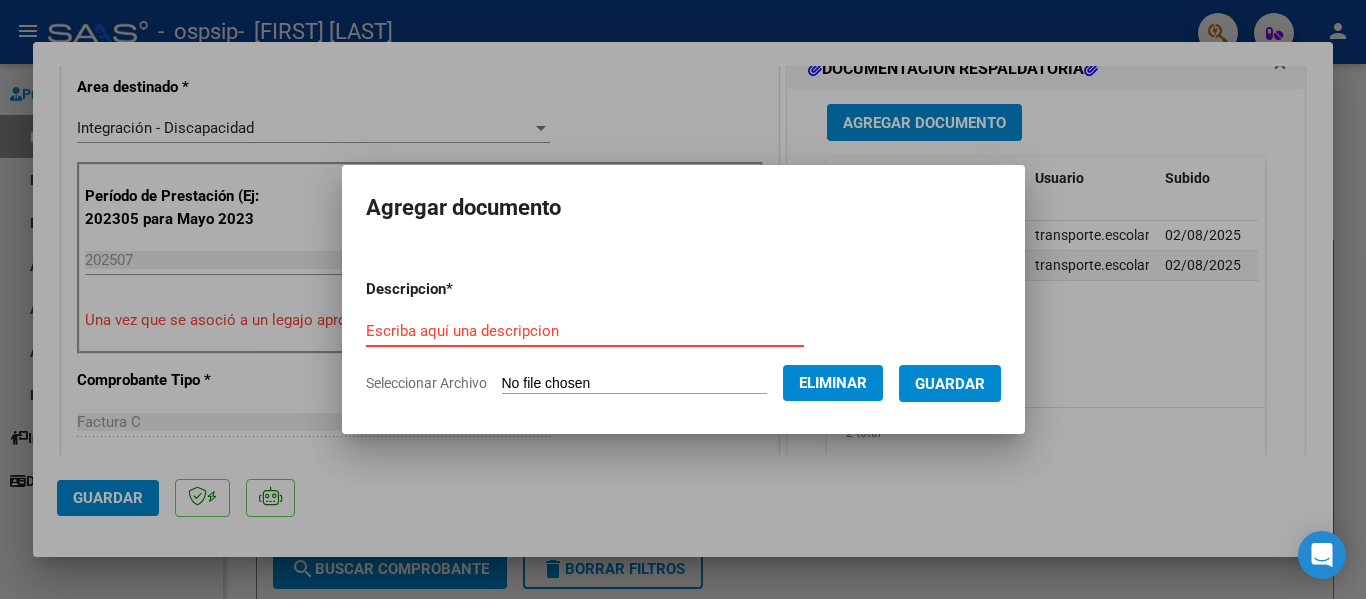 paste on "AUTORIZACION 2025 TRANSPORTE" 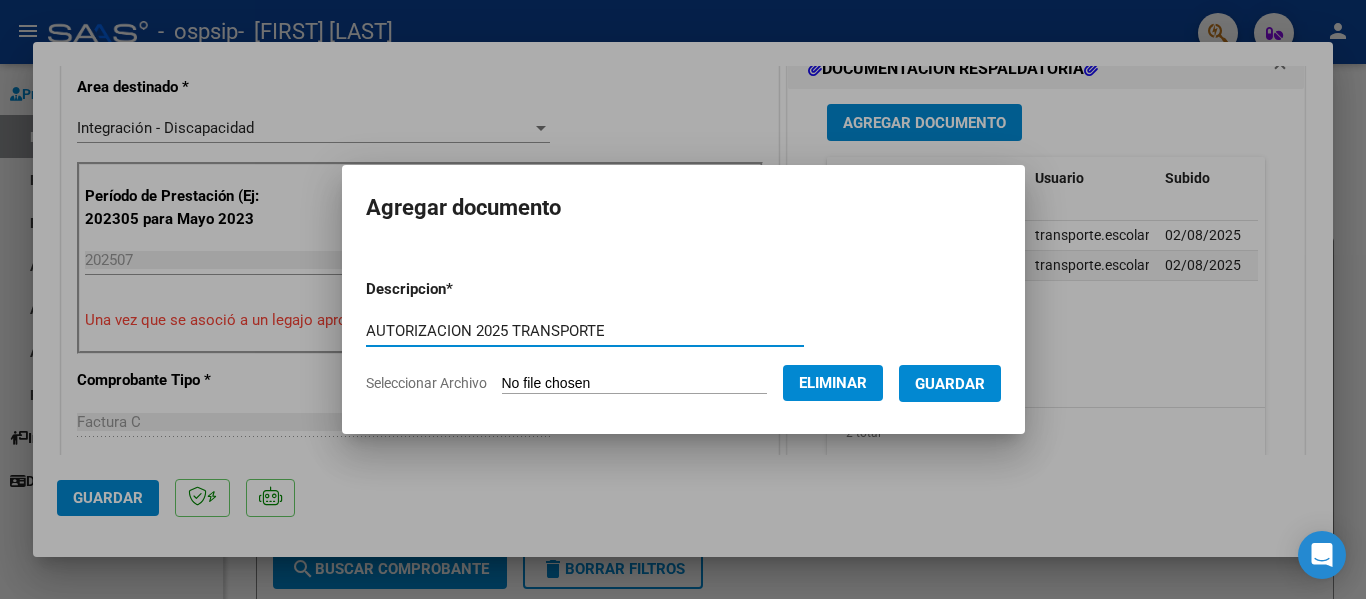 type on "AUTORIZACION 2025 TRANSPORTE" 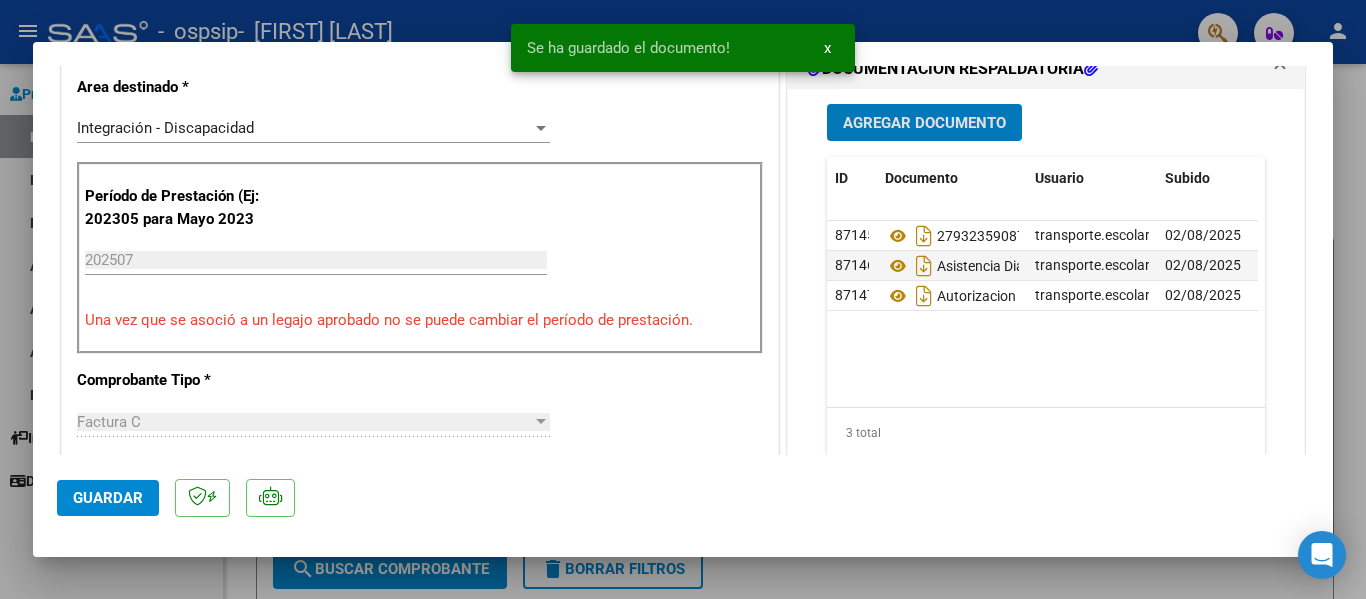 click on "Agregar Documento" at bounding box center (924, 123) 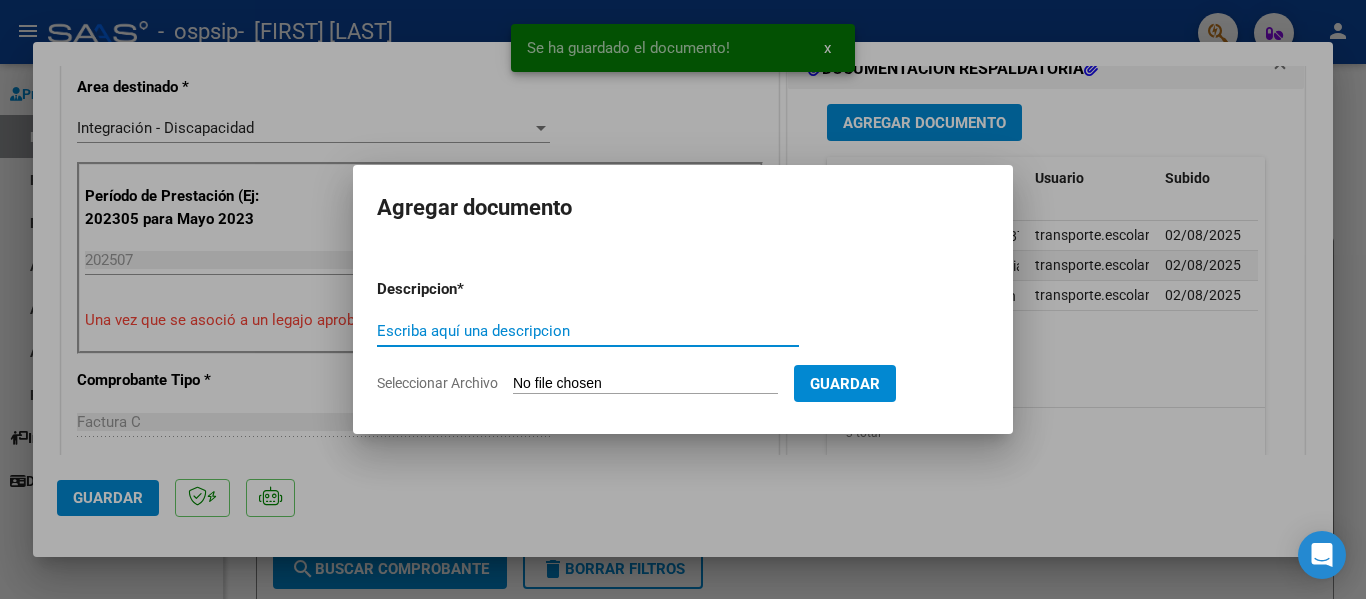click on "Seleccionar Archivo" at bounding box center (645, 384) 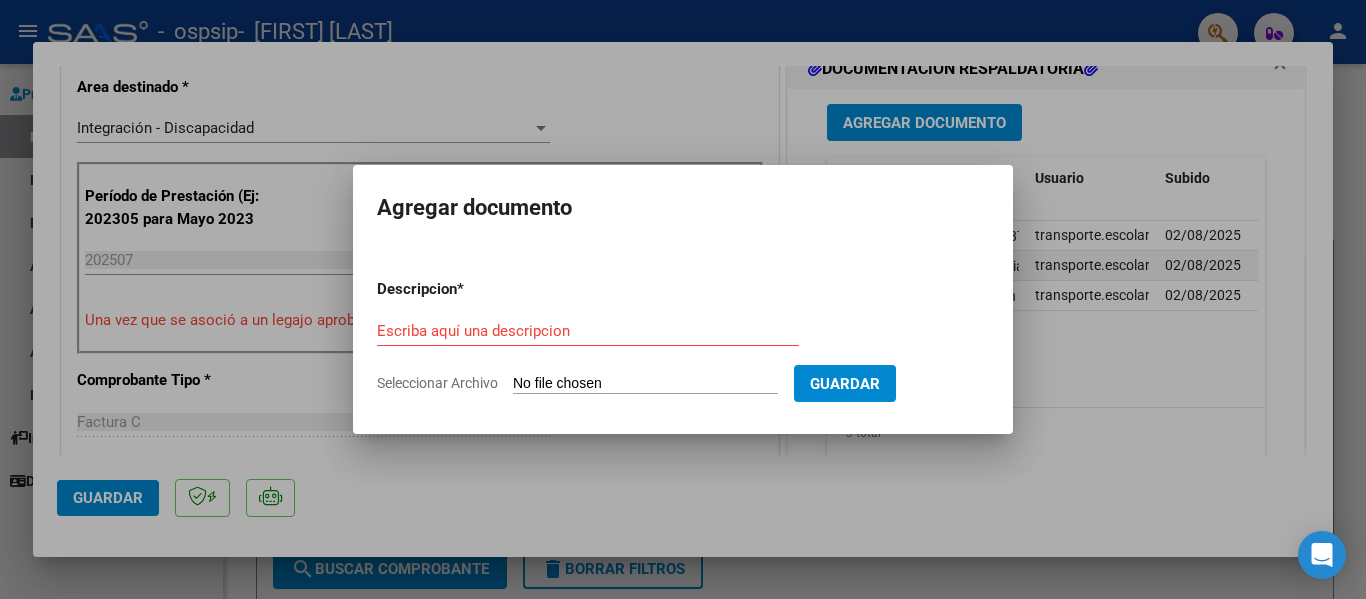 type on "C:\fakepath\CARNET DE AFILIADO Y DNI.pdf" 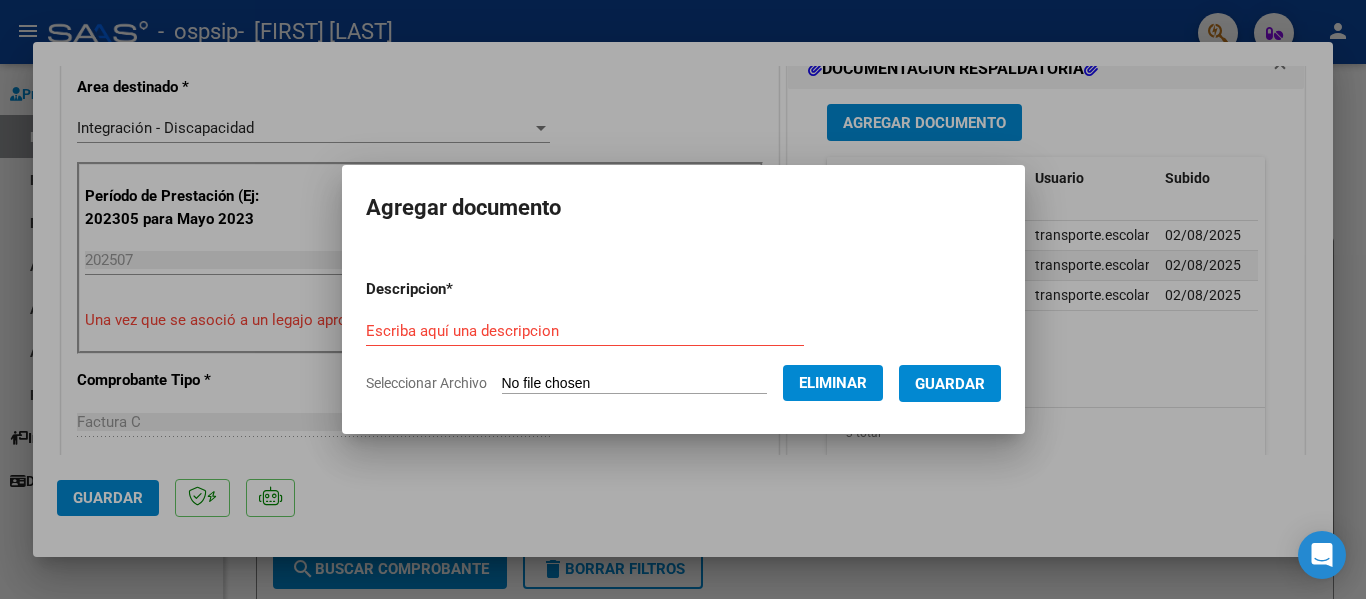 click on "Escriba aquí una descripcion" at bounding box center [585, 331] 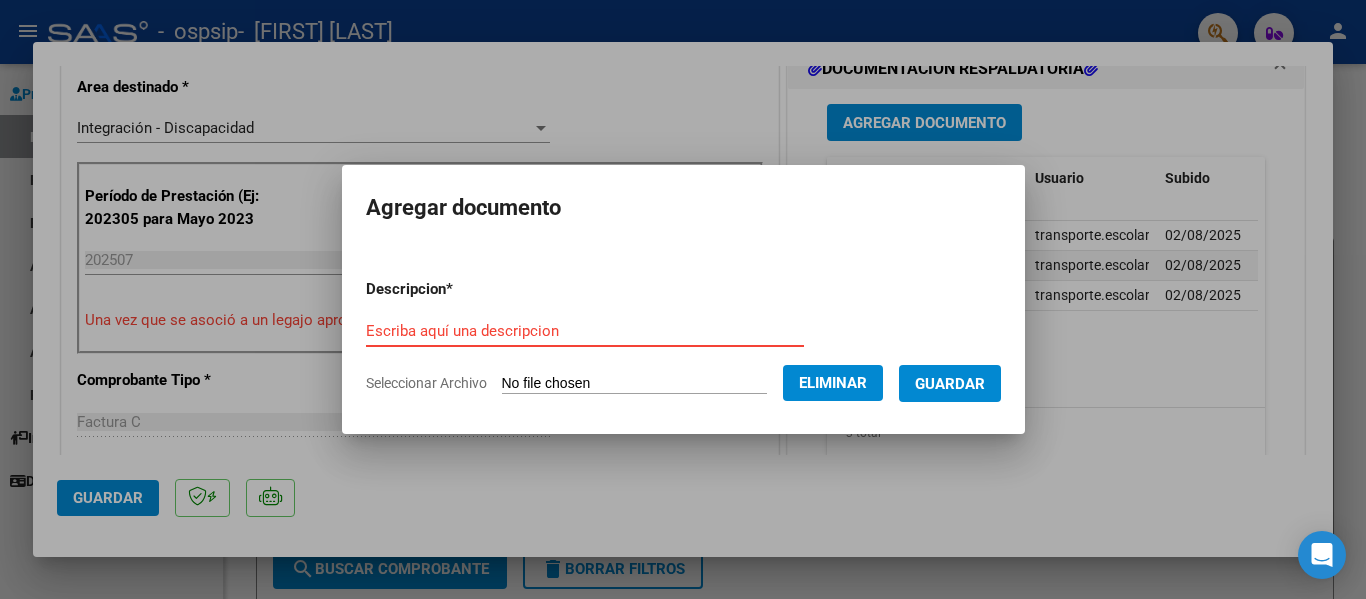 paste on "CARNET DE AFILIADO Y DNI" 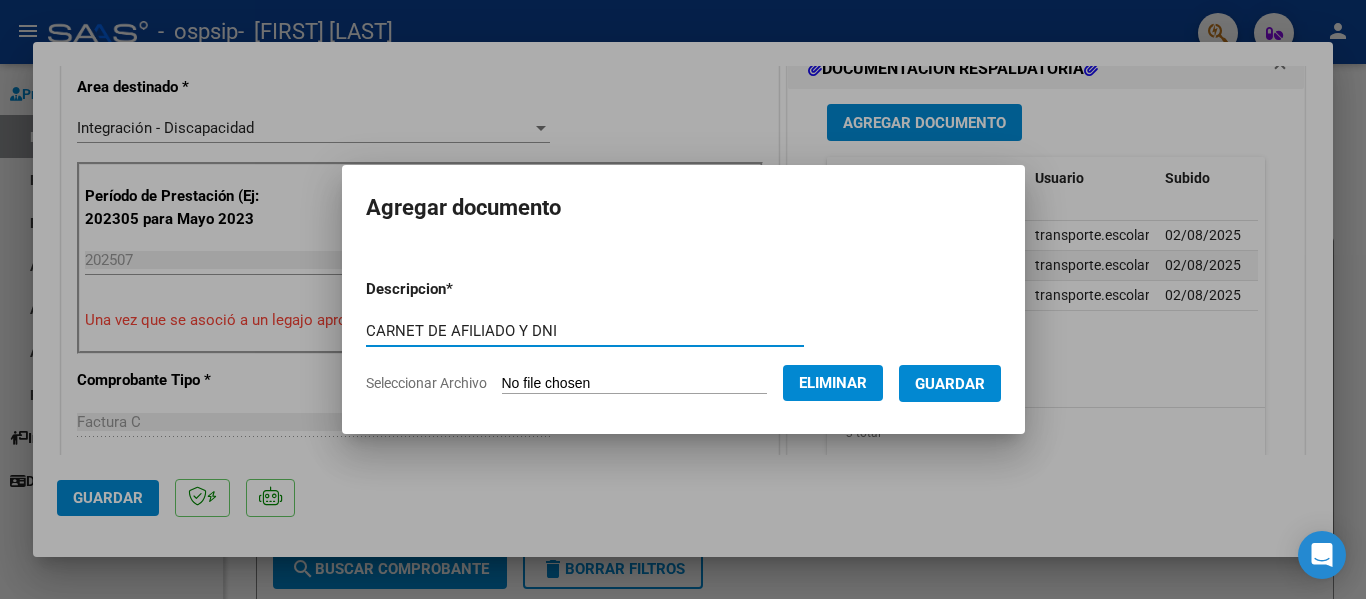 type on "CARNET DE AFILIADO Y DNI" 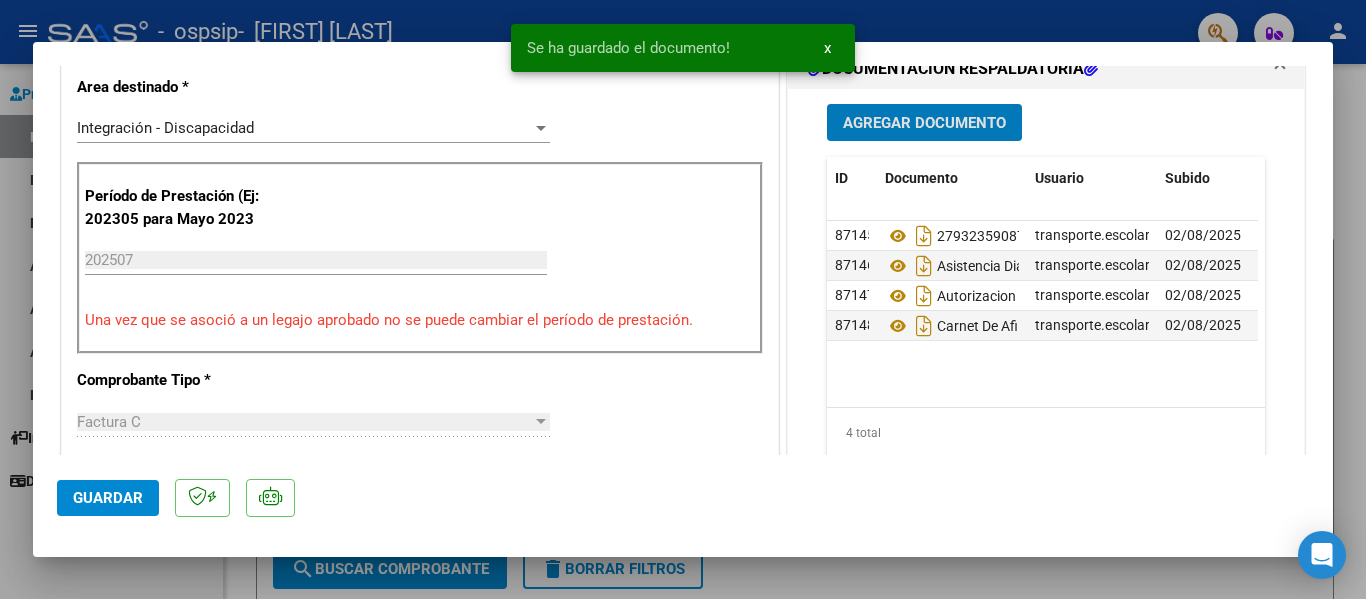 click on "Agregar Documento" at bounding box center (924, 123) 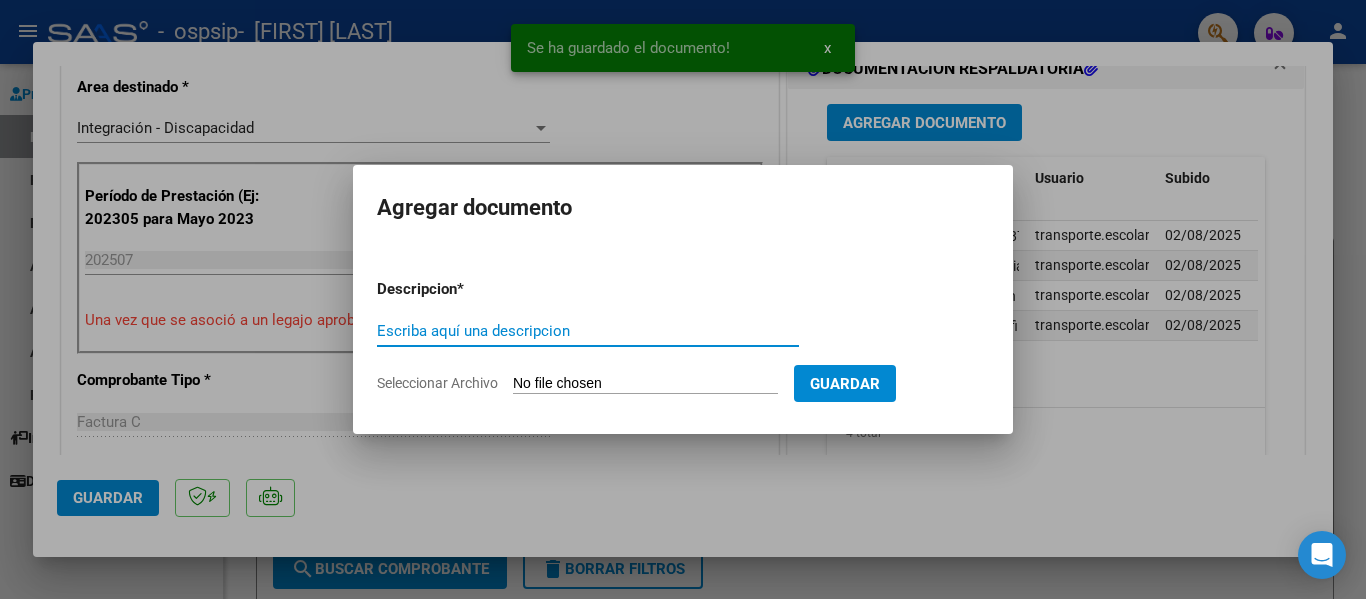 click on "Seleccionar Archivo" at bounding box center [645, 384] 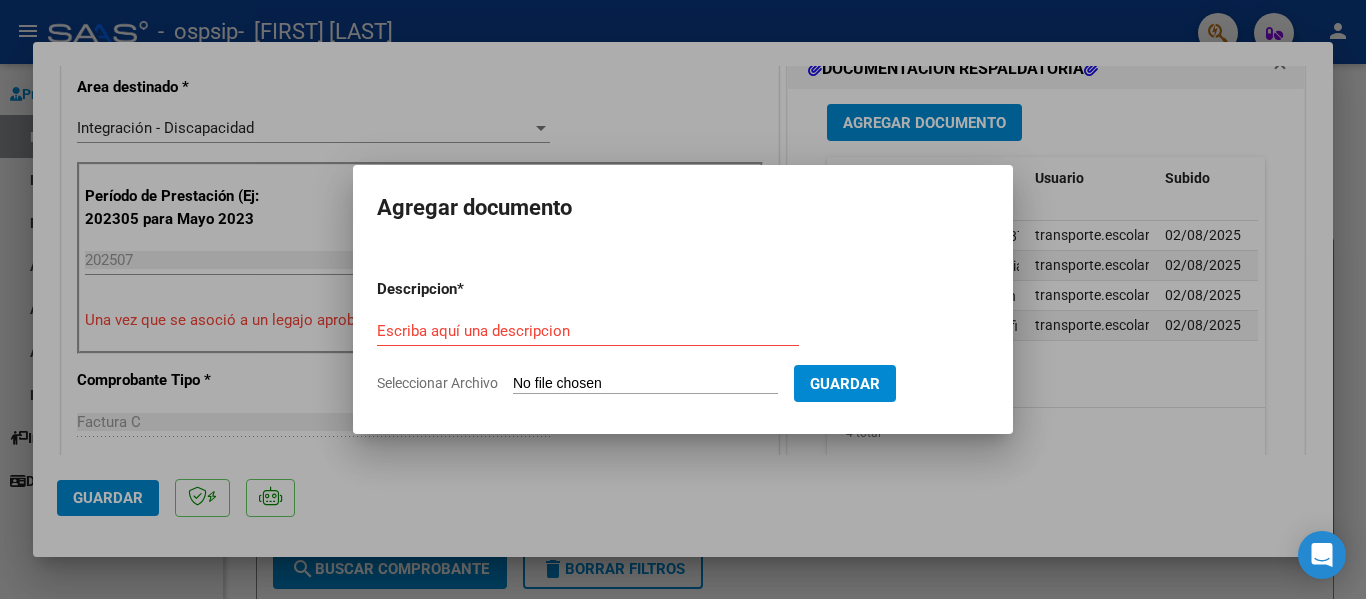 type on "C:\fakepath\CERTIFICADO DE DISCAPACIDAD.pdf" 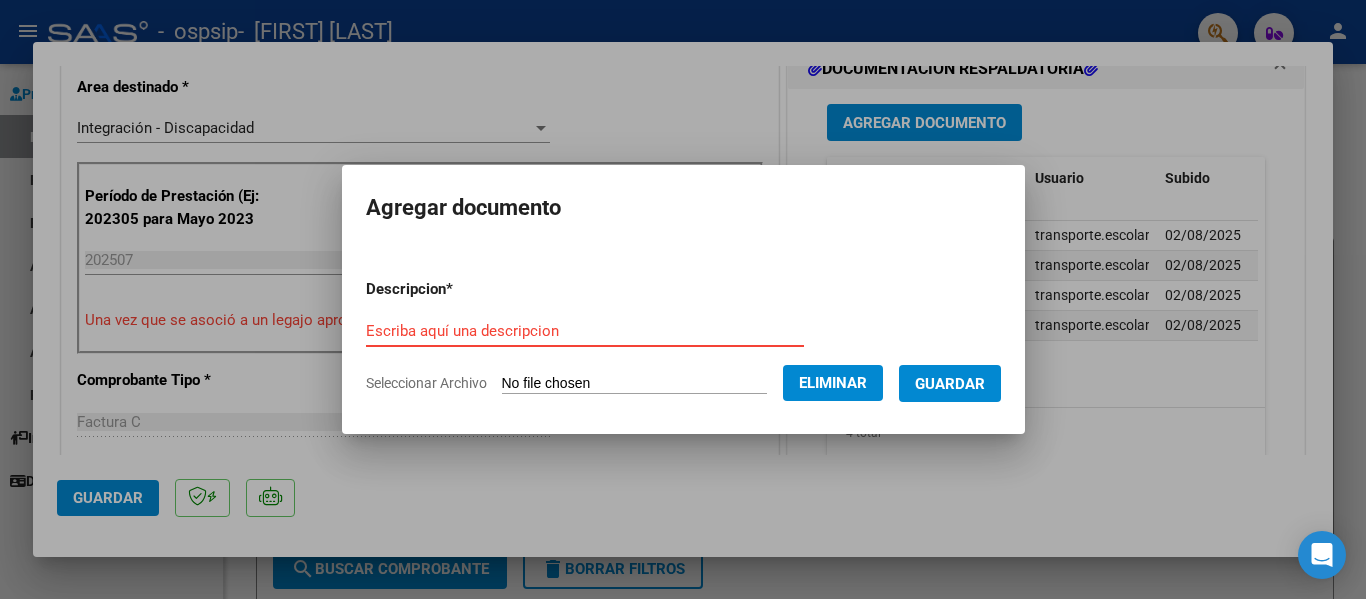 click on "Escriba aquí una descripcion" at bounding box center [585, 331] 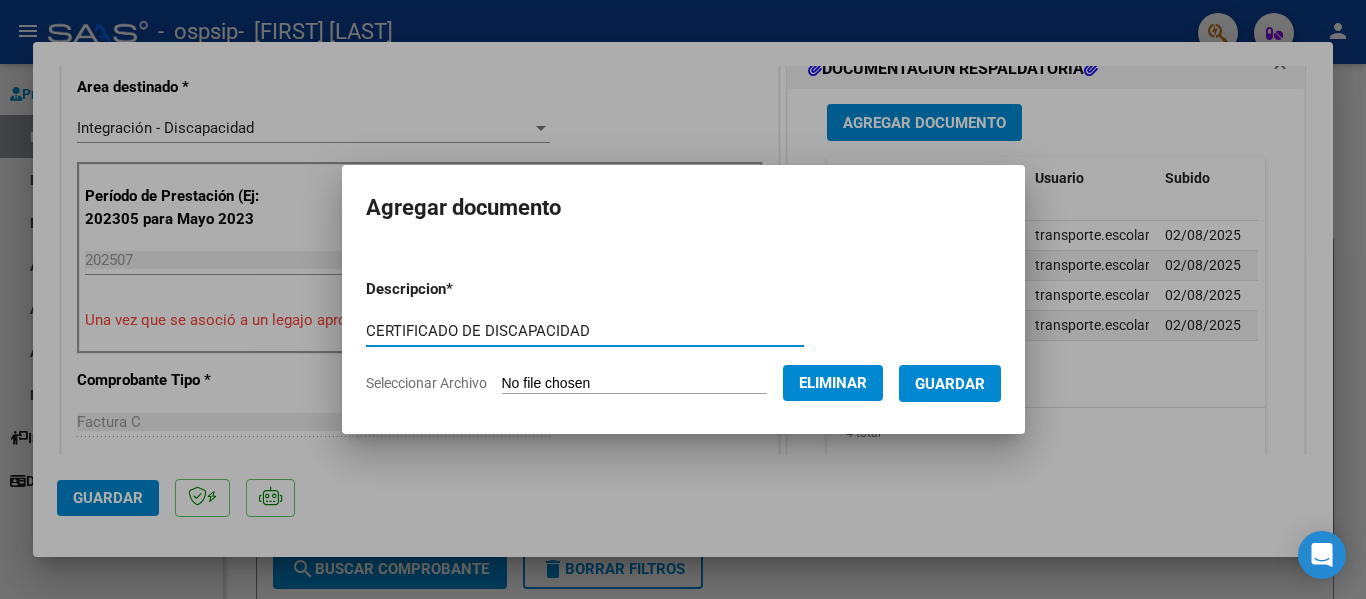 type on "CERTIFICADO DE DISCAPACIDAD" 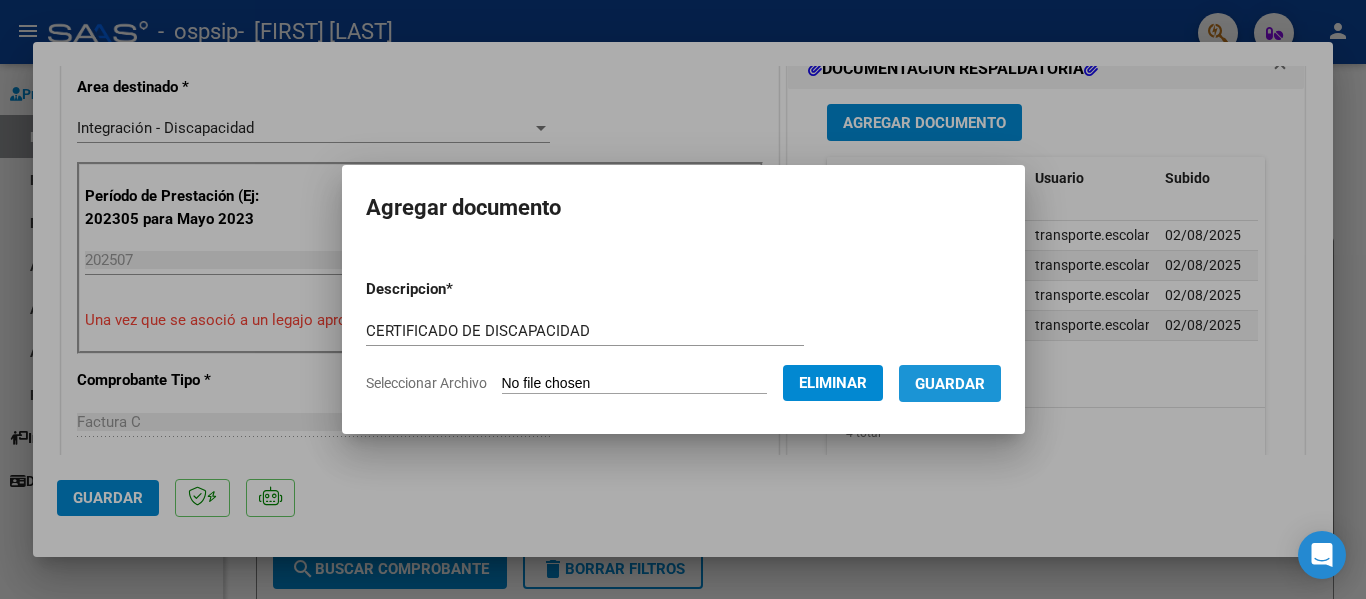 click on "Guardar" at bounding box center [950, 384] 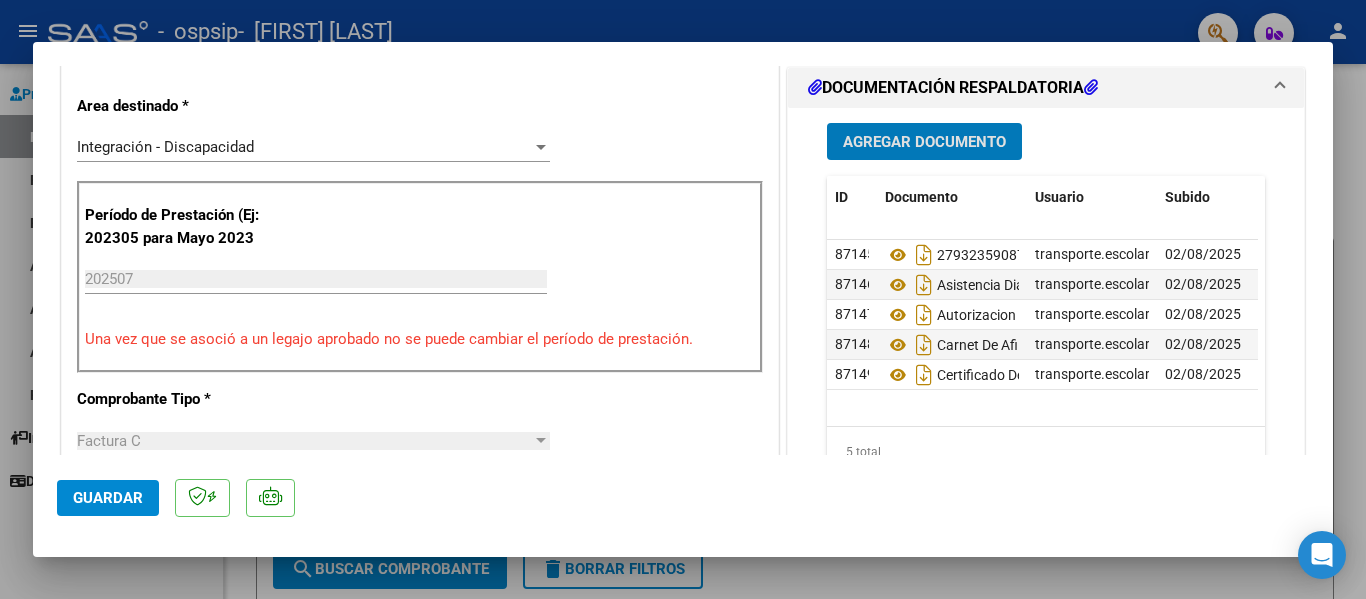 scroll, scrollTop: 500, scrollLeft: 0, axis: vertical 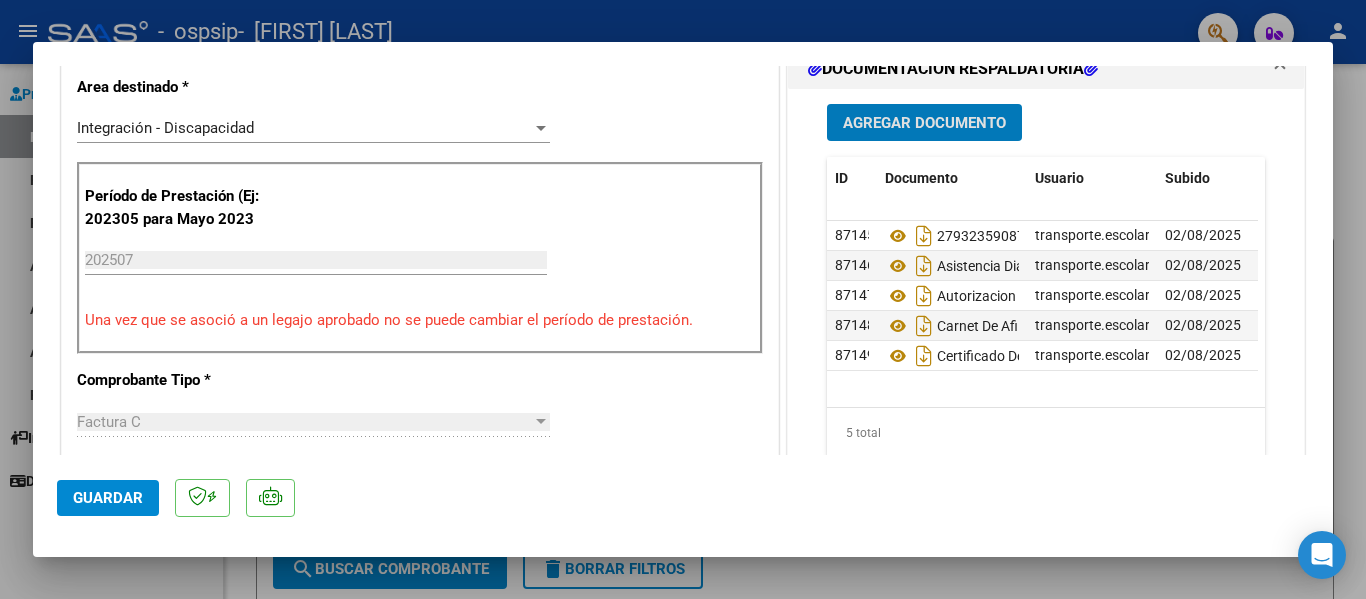 click on "Guardar" 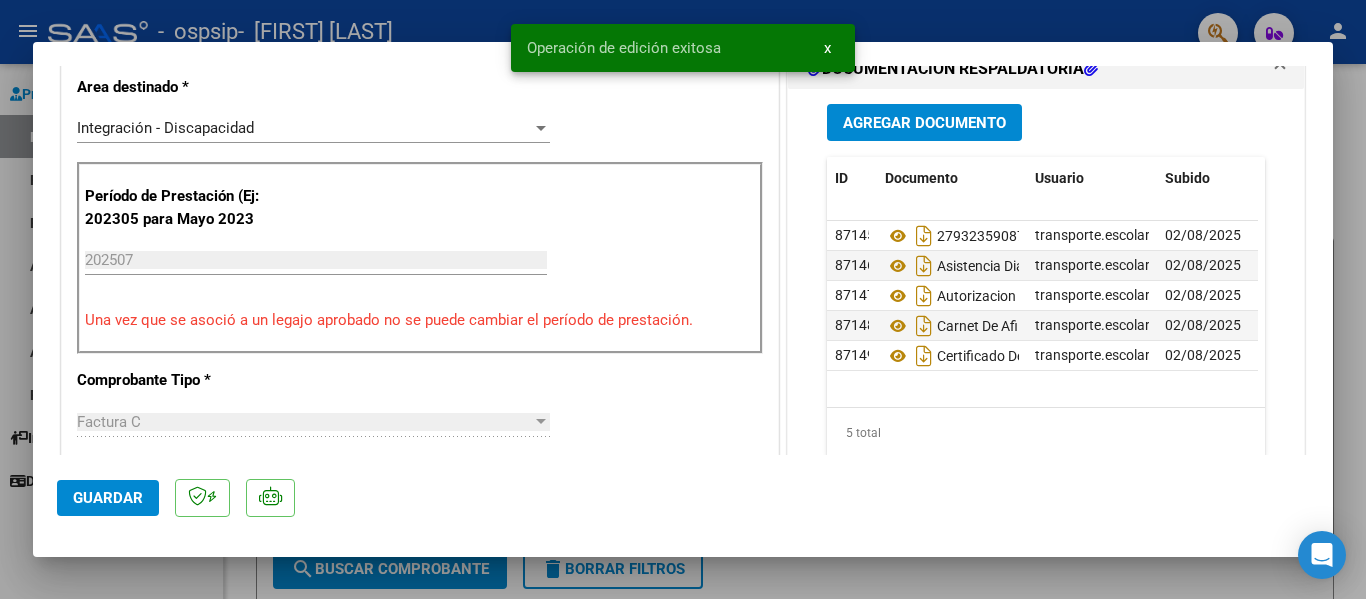 click at bounding box center [683, 299] 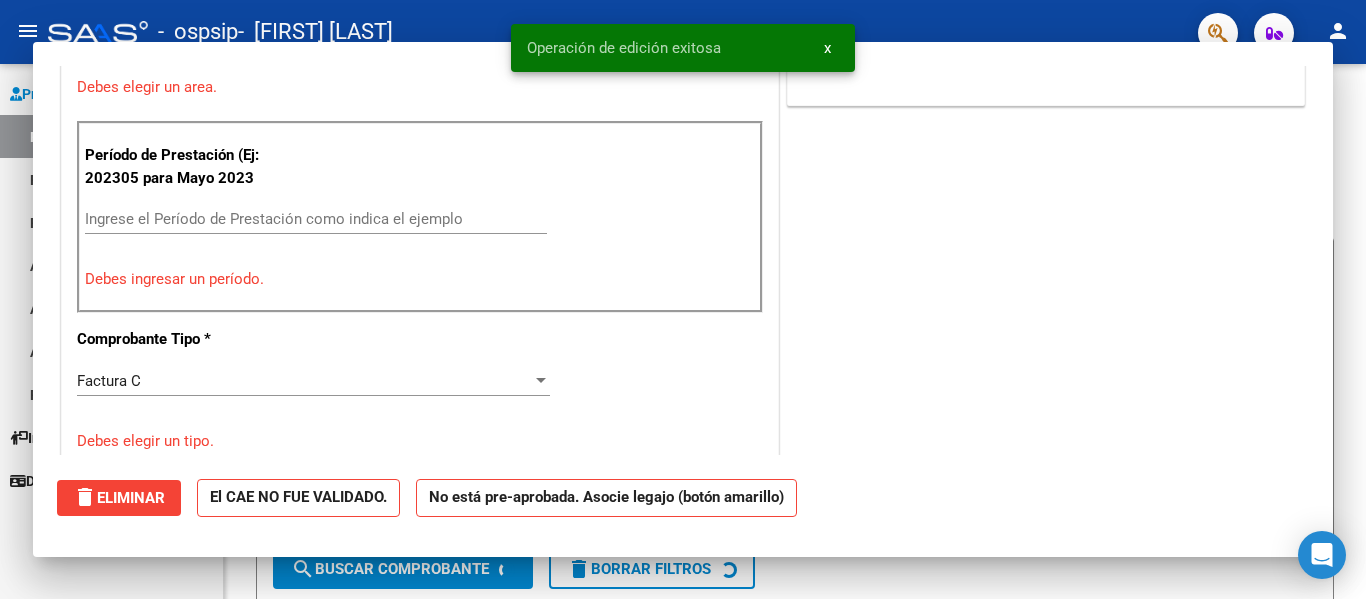 scroll, scrollTop: 414, scrollLeft: 0, axis: vertical 